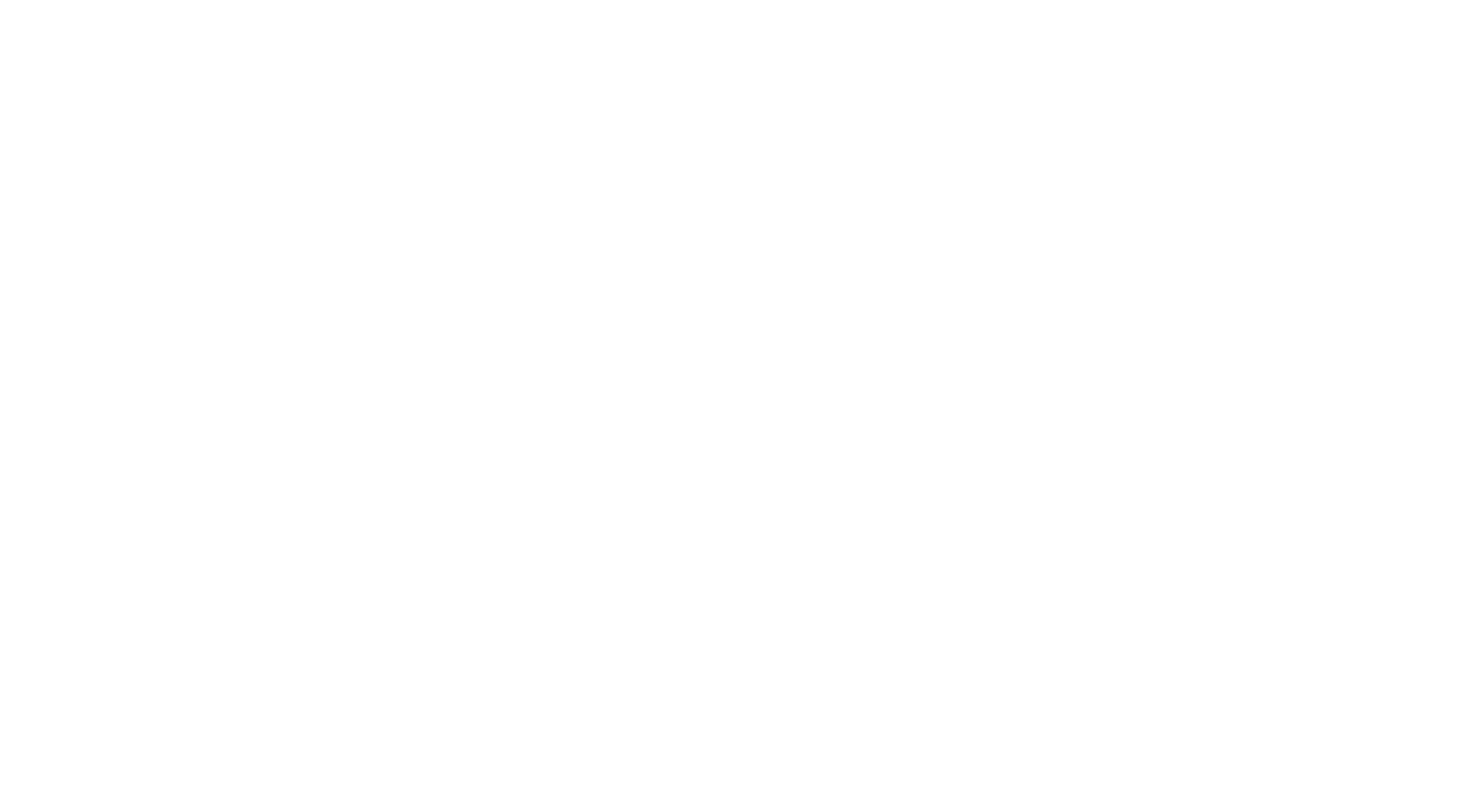 scroll, scrollTop: 0, scrollLeft: 0, axis: both 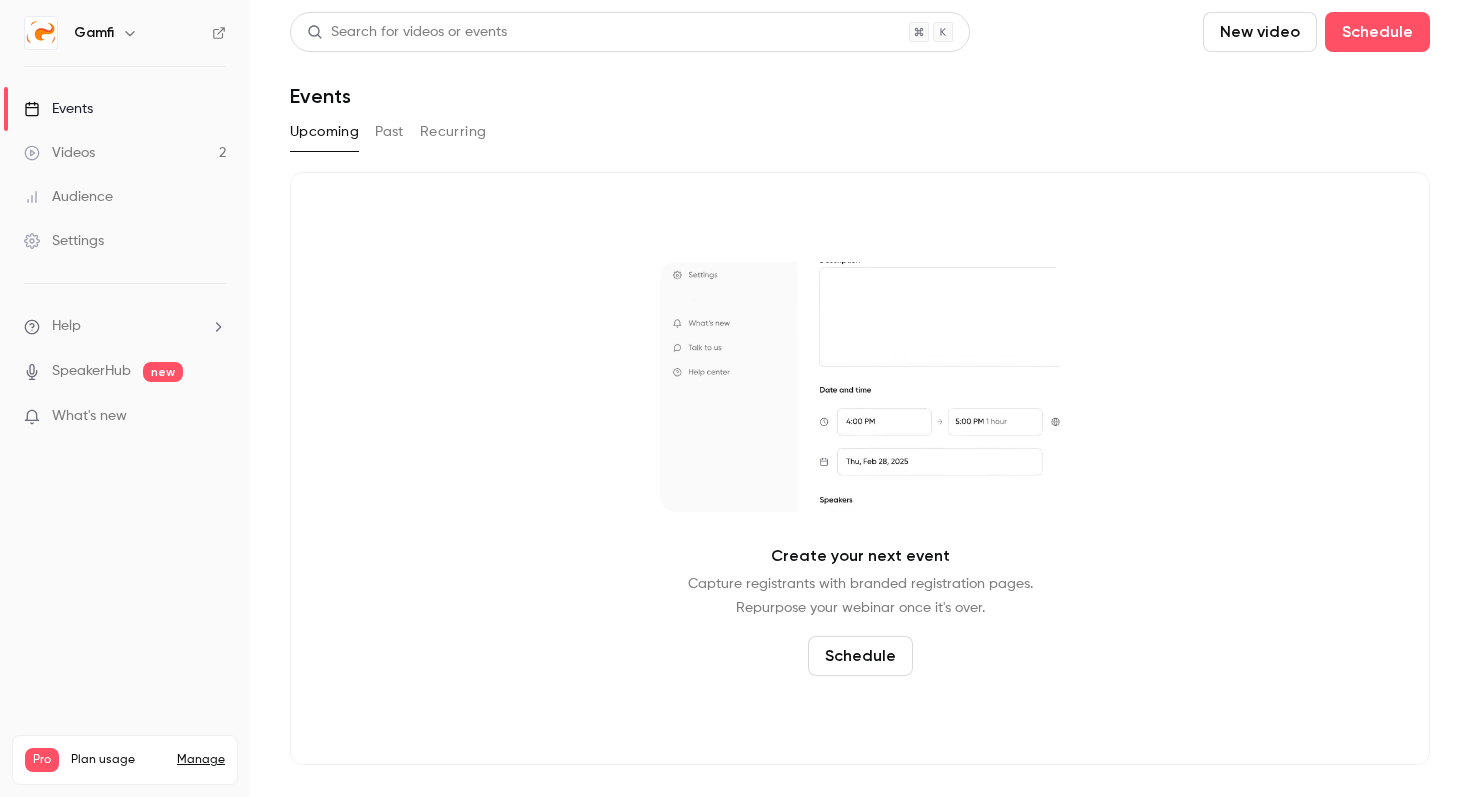 click on "Videos 2" at bounding box center (125, 153) 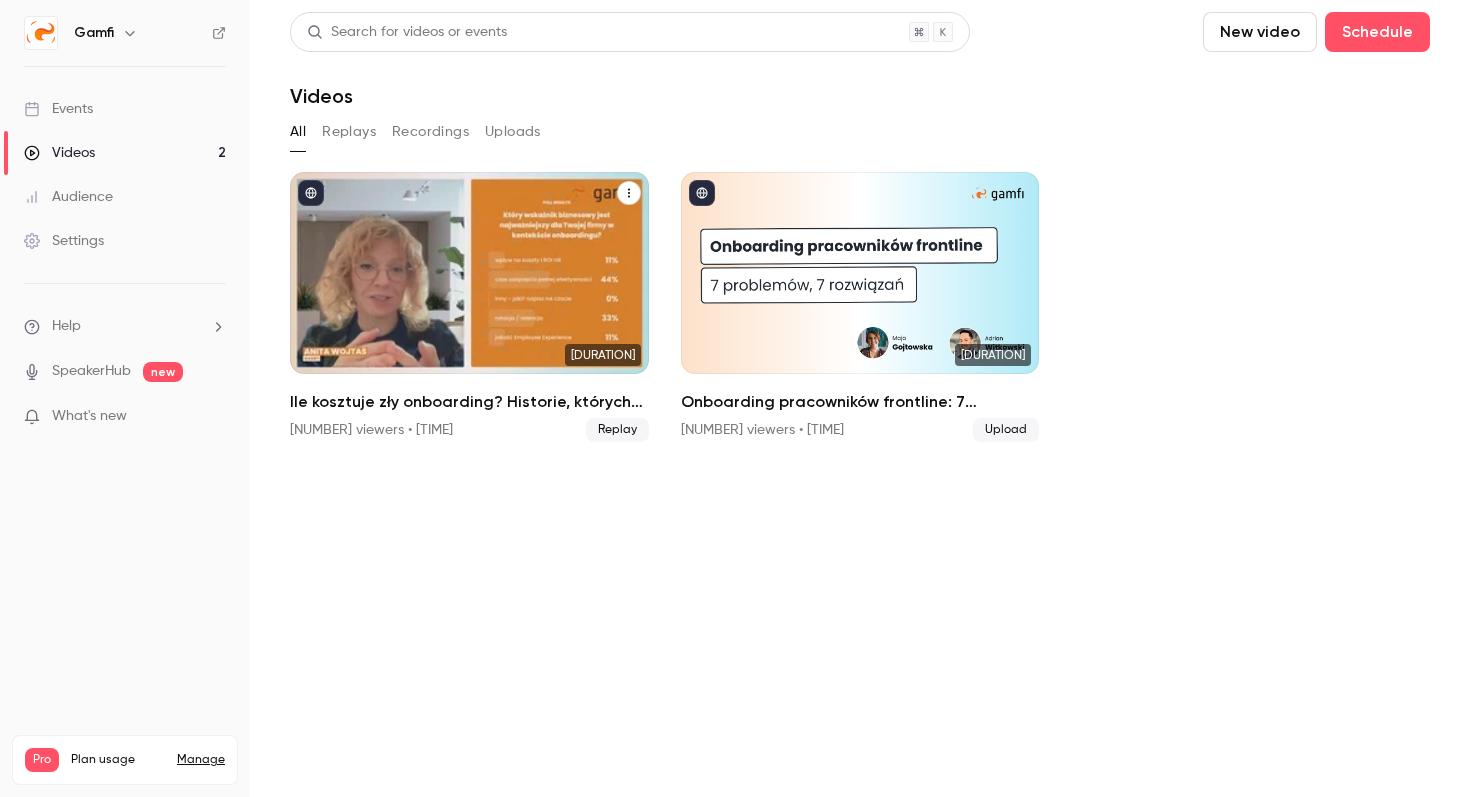 click on "Ile kosztuje zły onboarding? Historie, których zarządy wolą nie słyszeć — i liczby, które chcą znać" at bounding box center [469, 402] 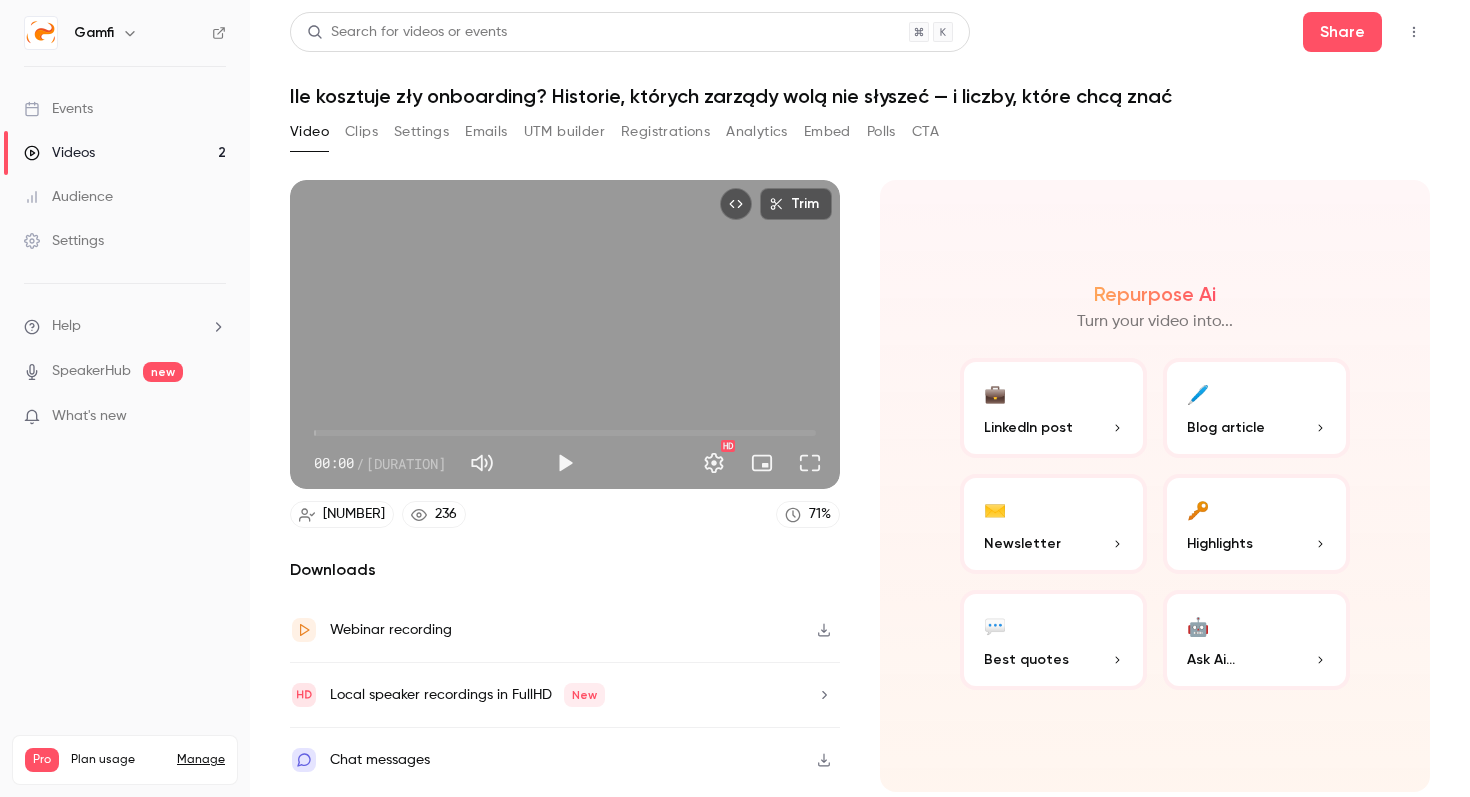 drag, startPoint x: 81, startPoint y: 110, endPoint x: 113, endPoint y: 119, distance: 33.24154 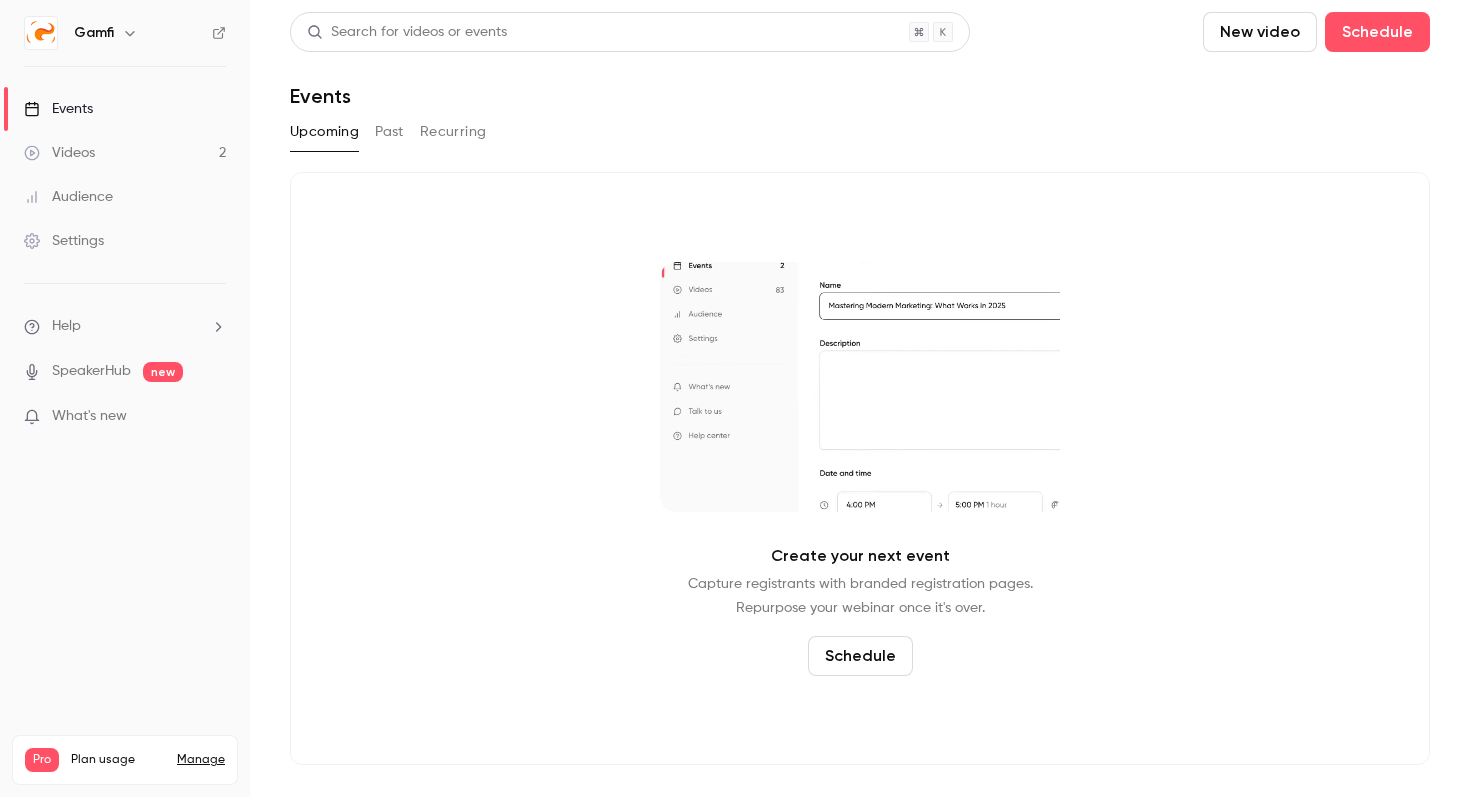 click on "Videos 2" at bounding box center (125, 153) 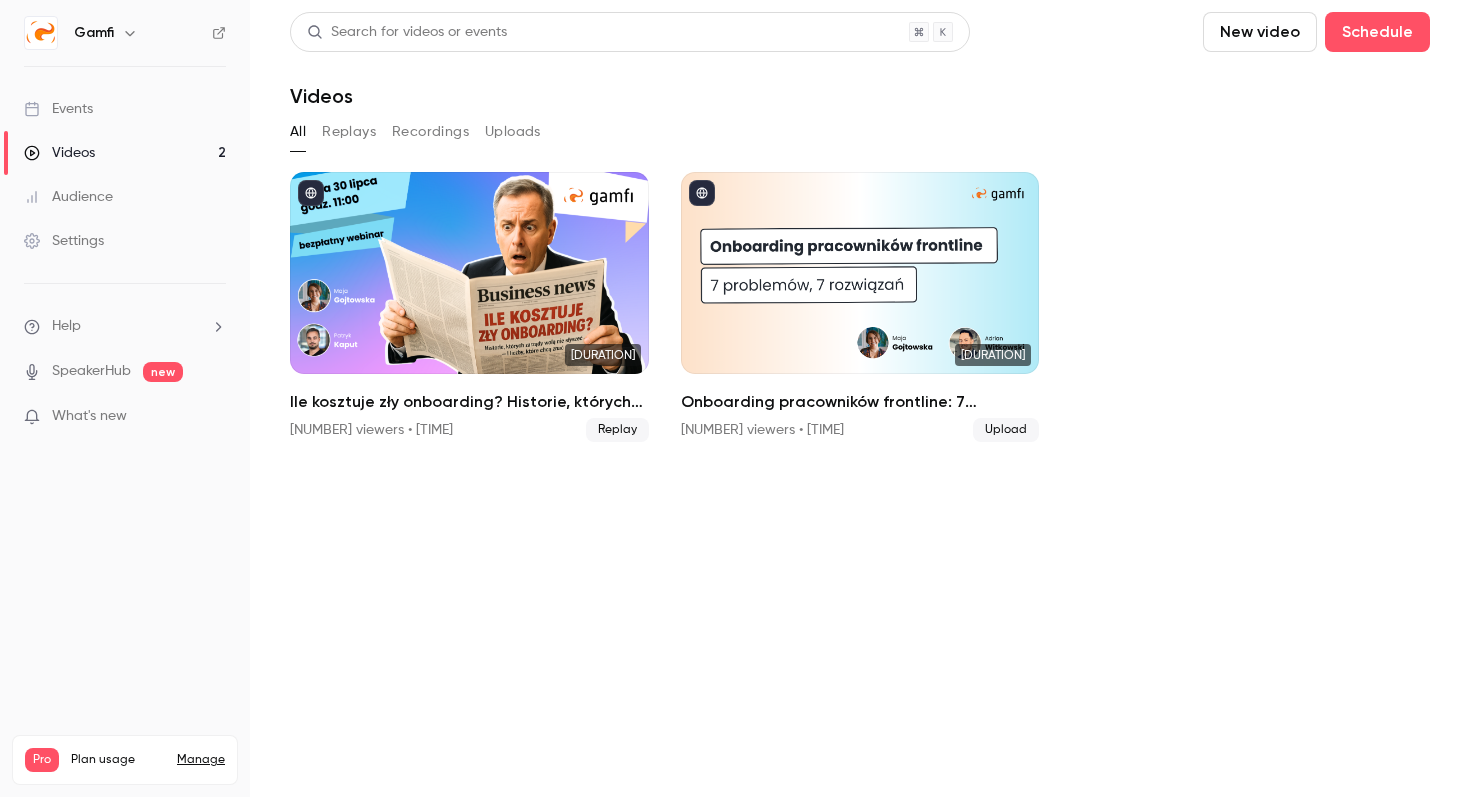 click on "Events" at bounding box center [58, 109] 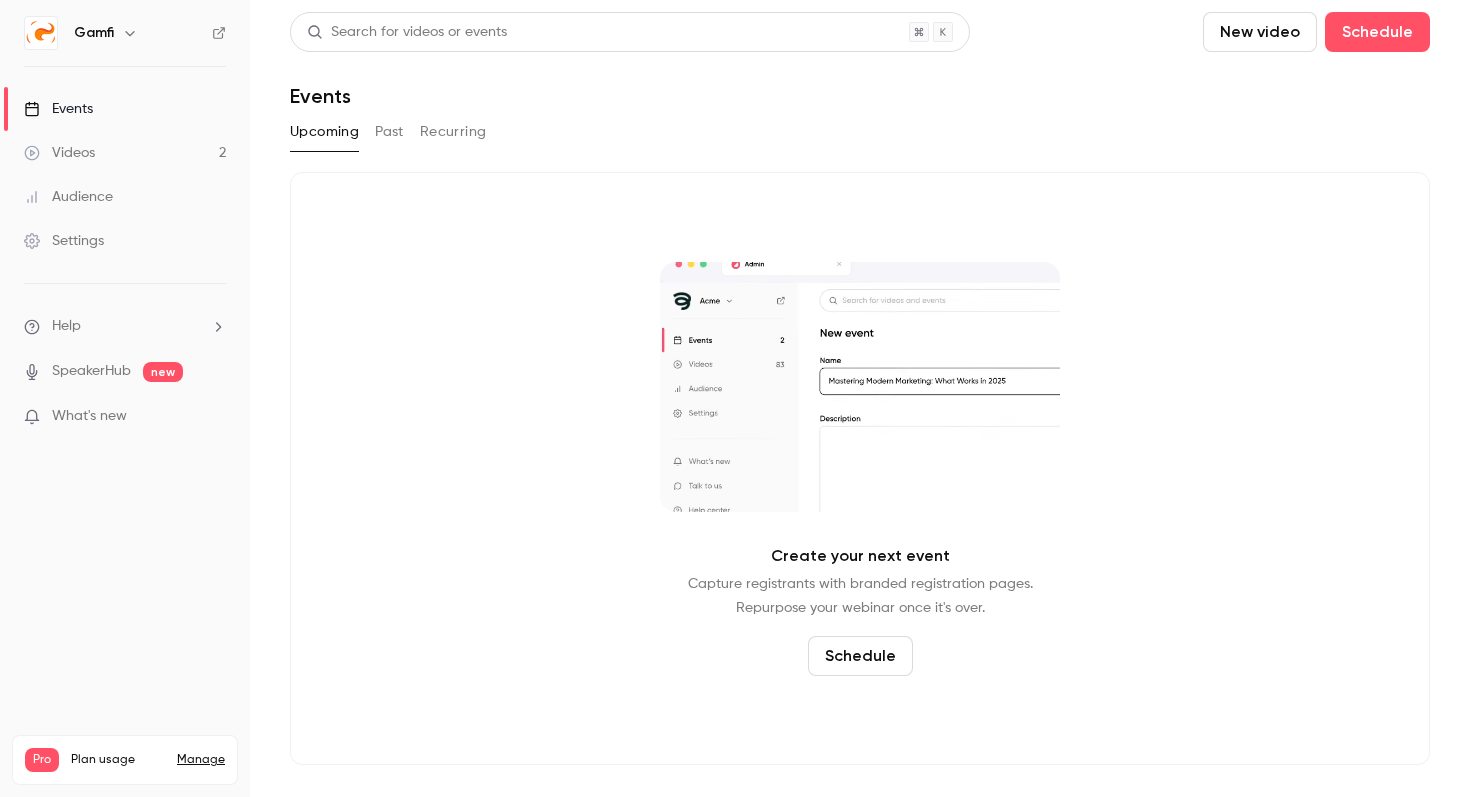 click on "Past" at bounding box center [389, 132] 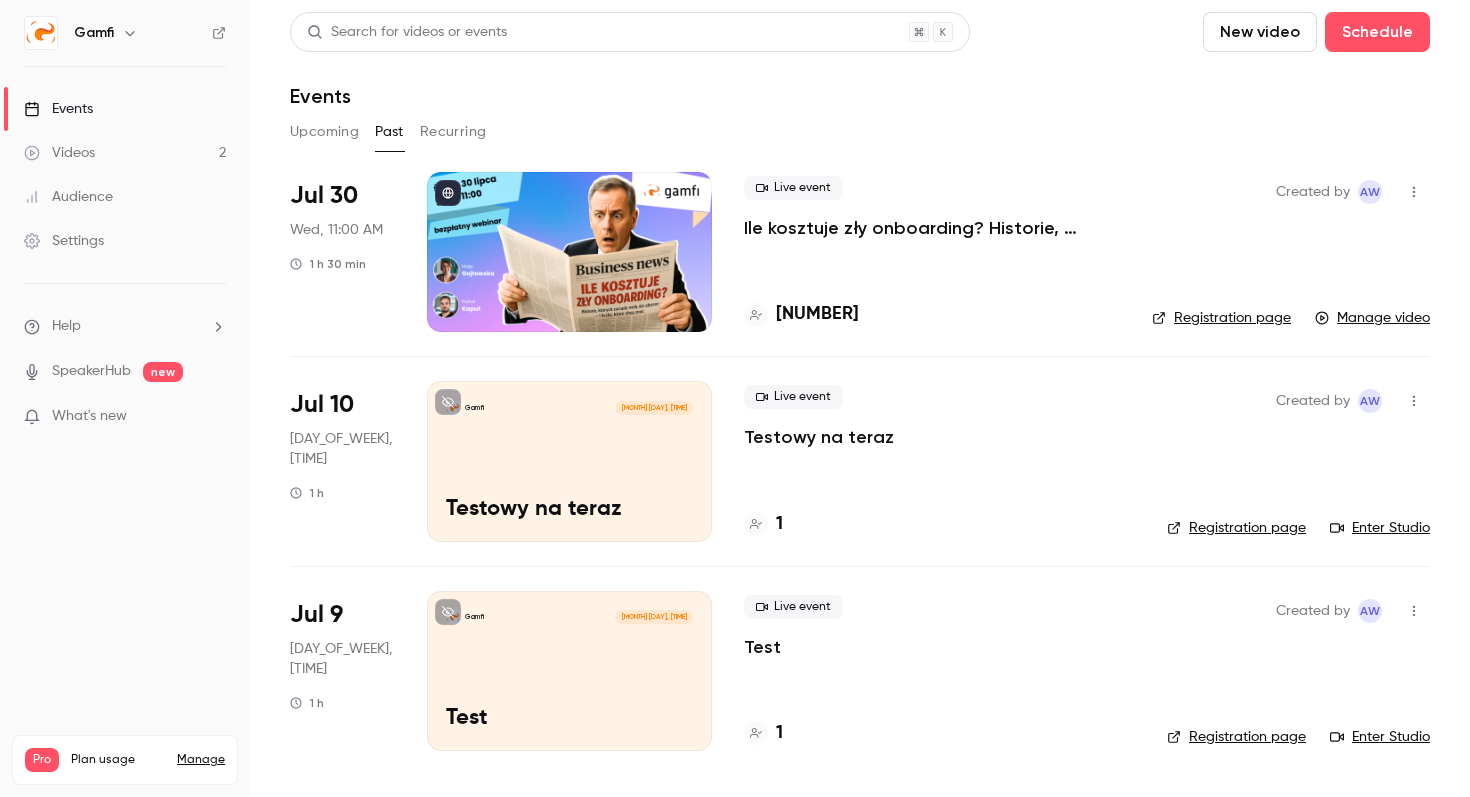 click on "Registration page" at bounding box center [1221, 318] 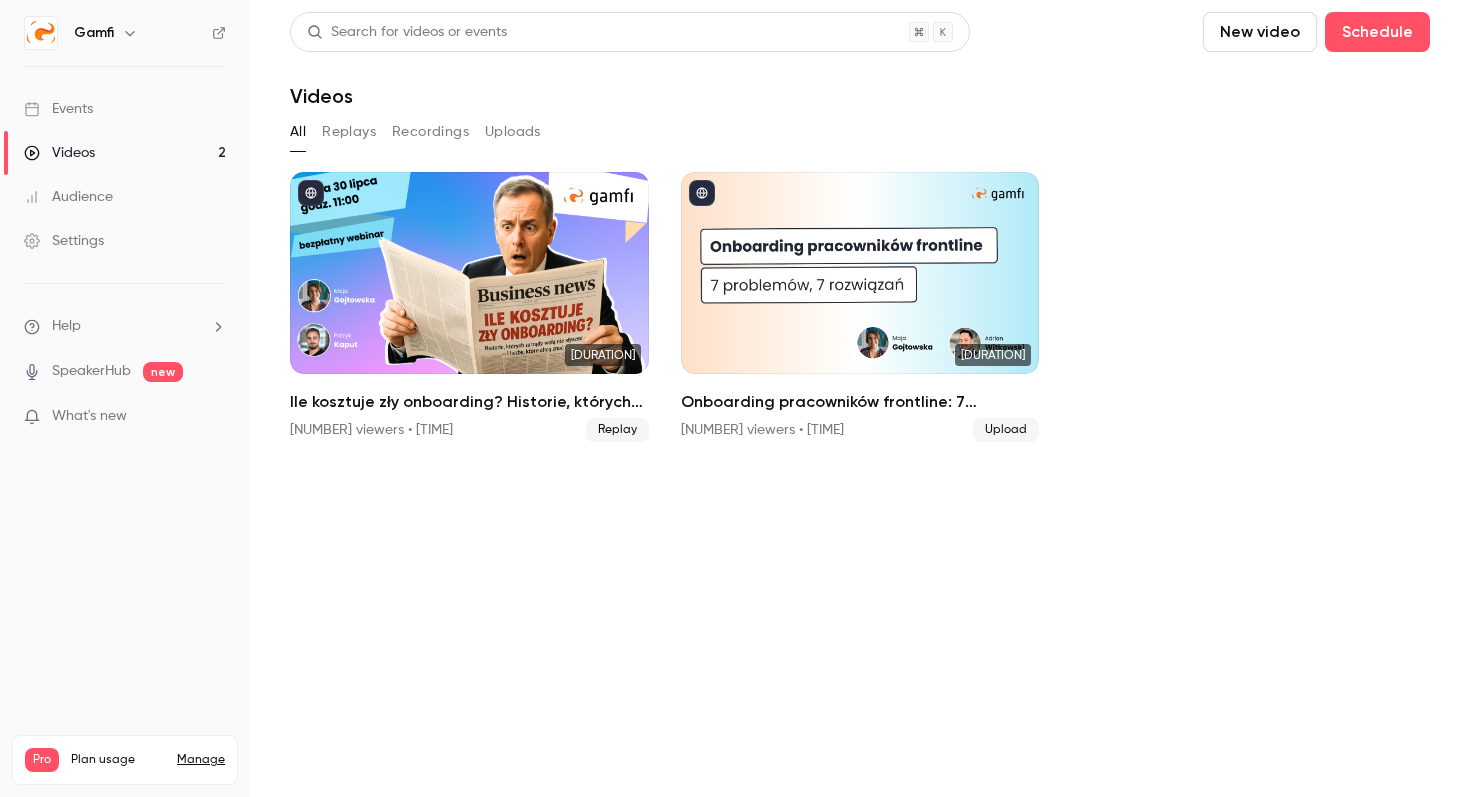 click on "Events" at bounding box center (58, 109) 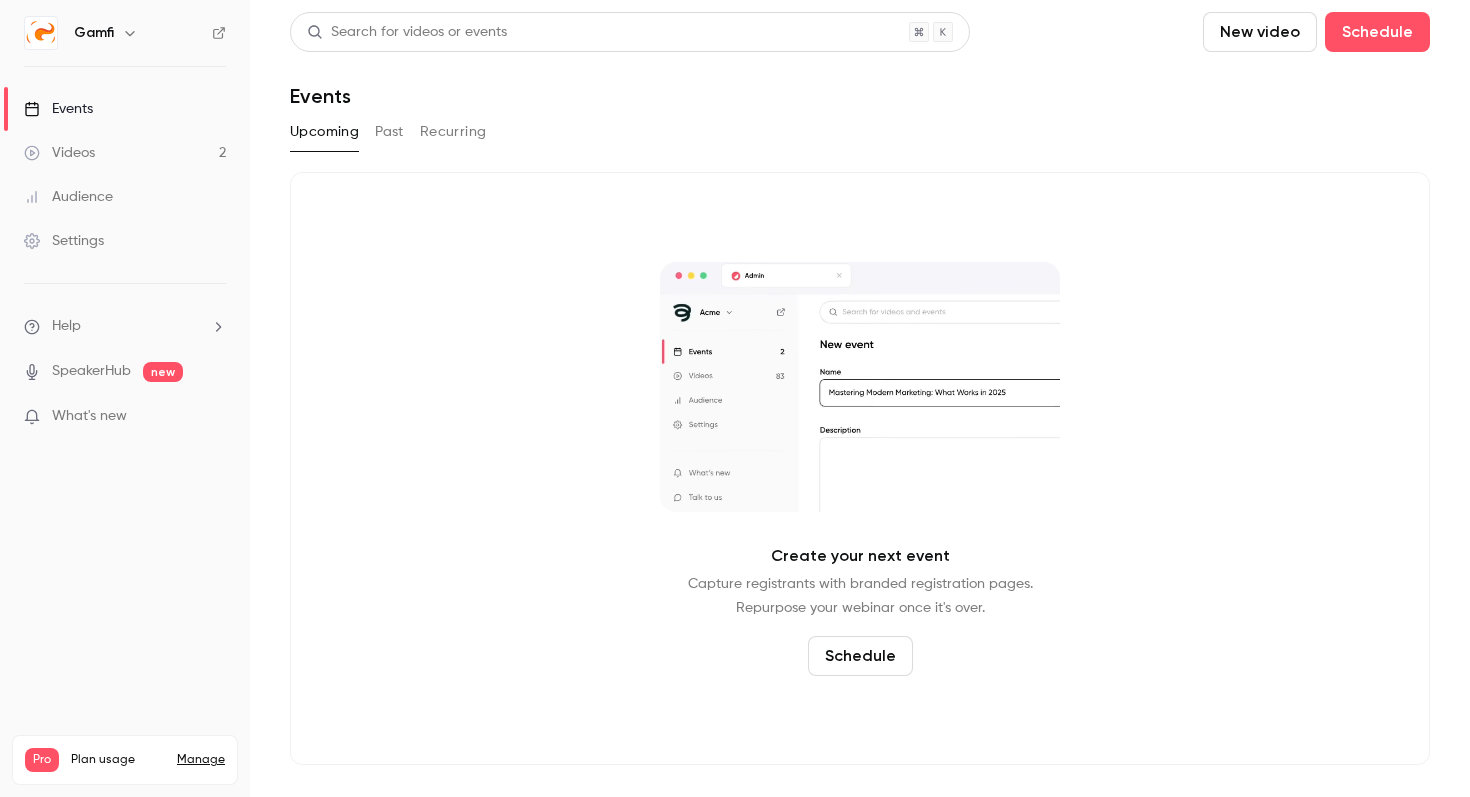 click on "Videos 2" at bounding box center (125, 153) 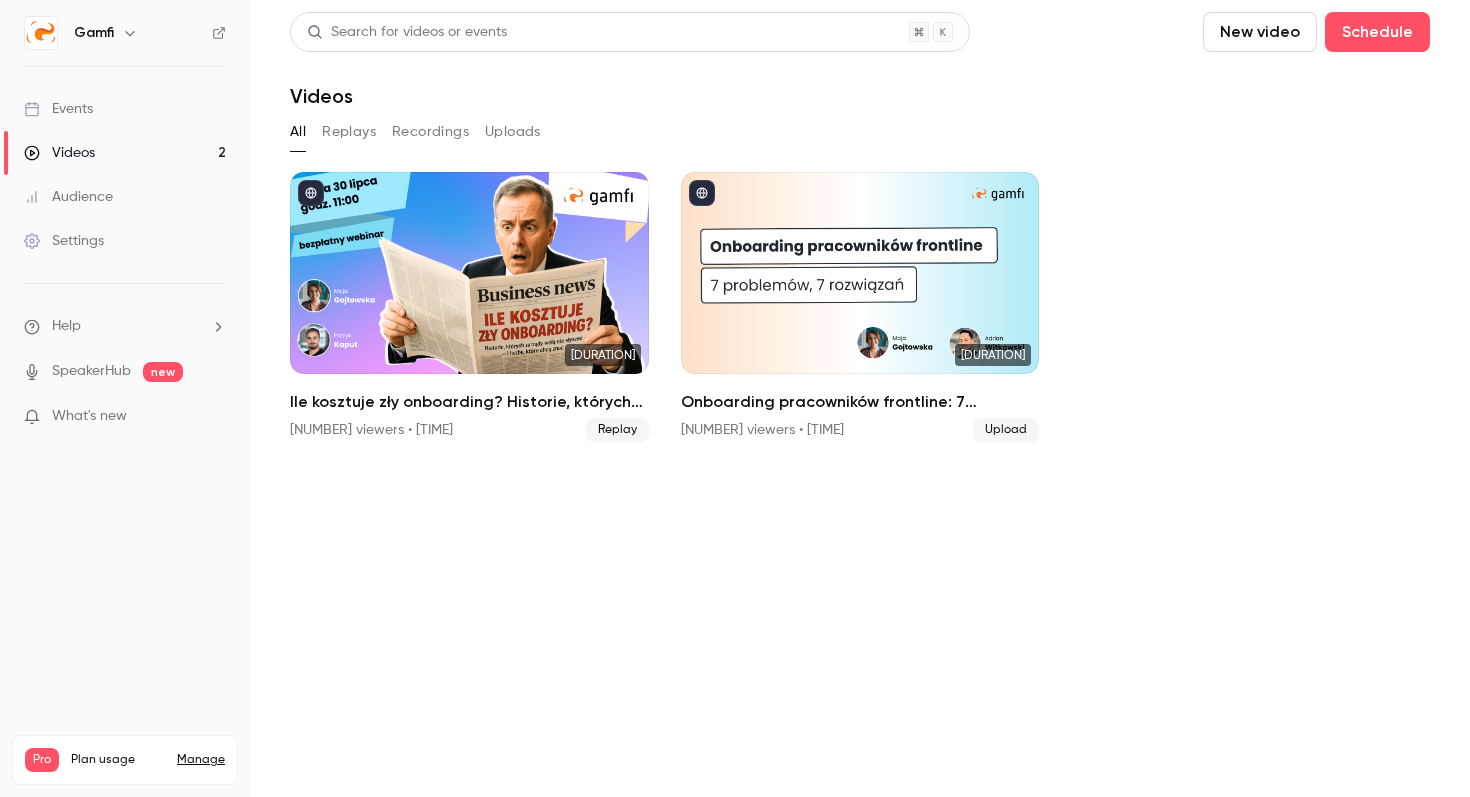 click on "Events" at bounding box center (58, 109) 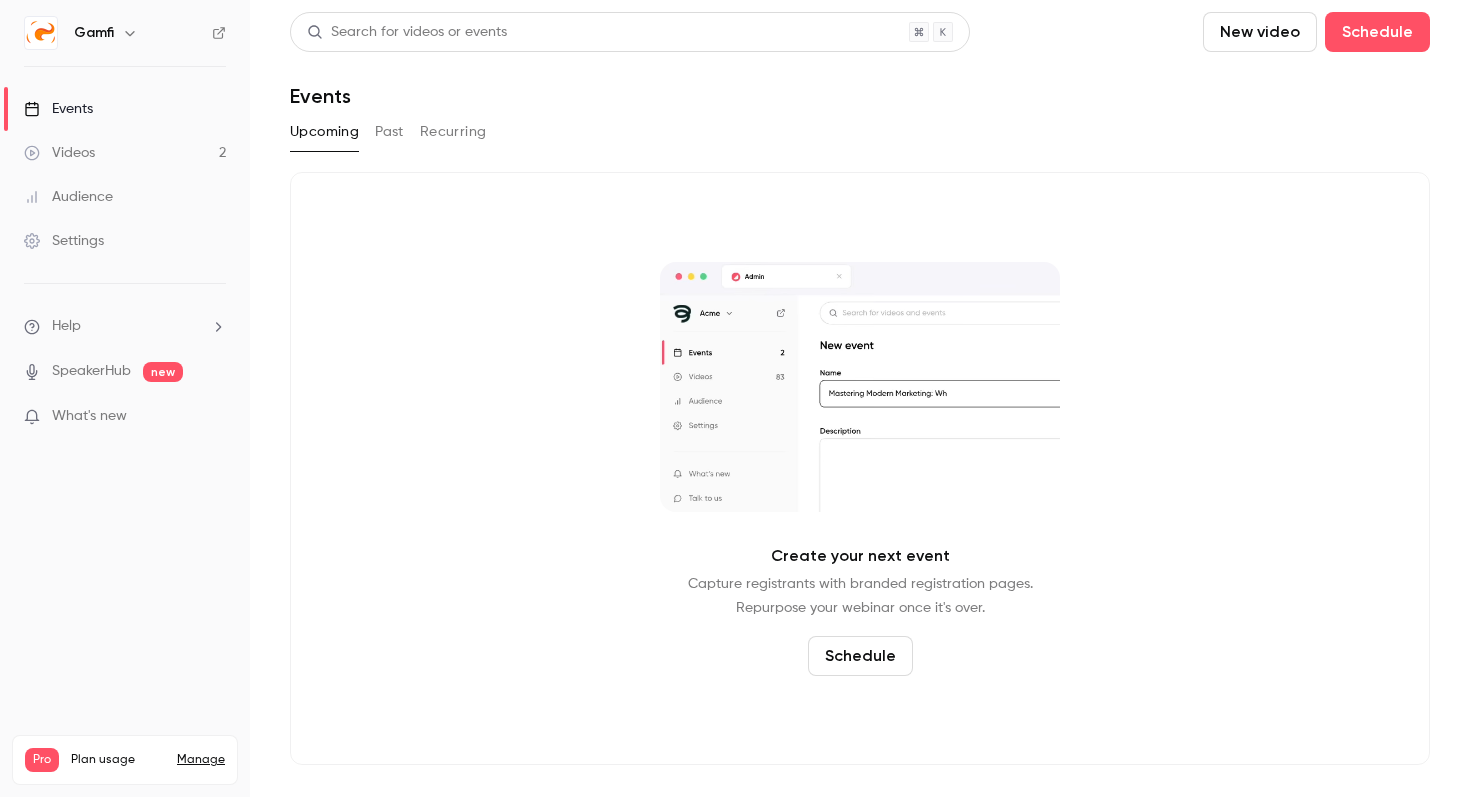 click on "Videos 2" at bounding box center (125, 153) 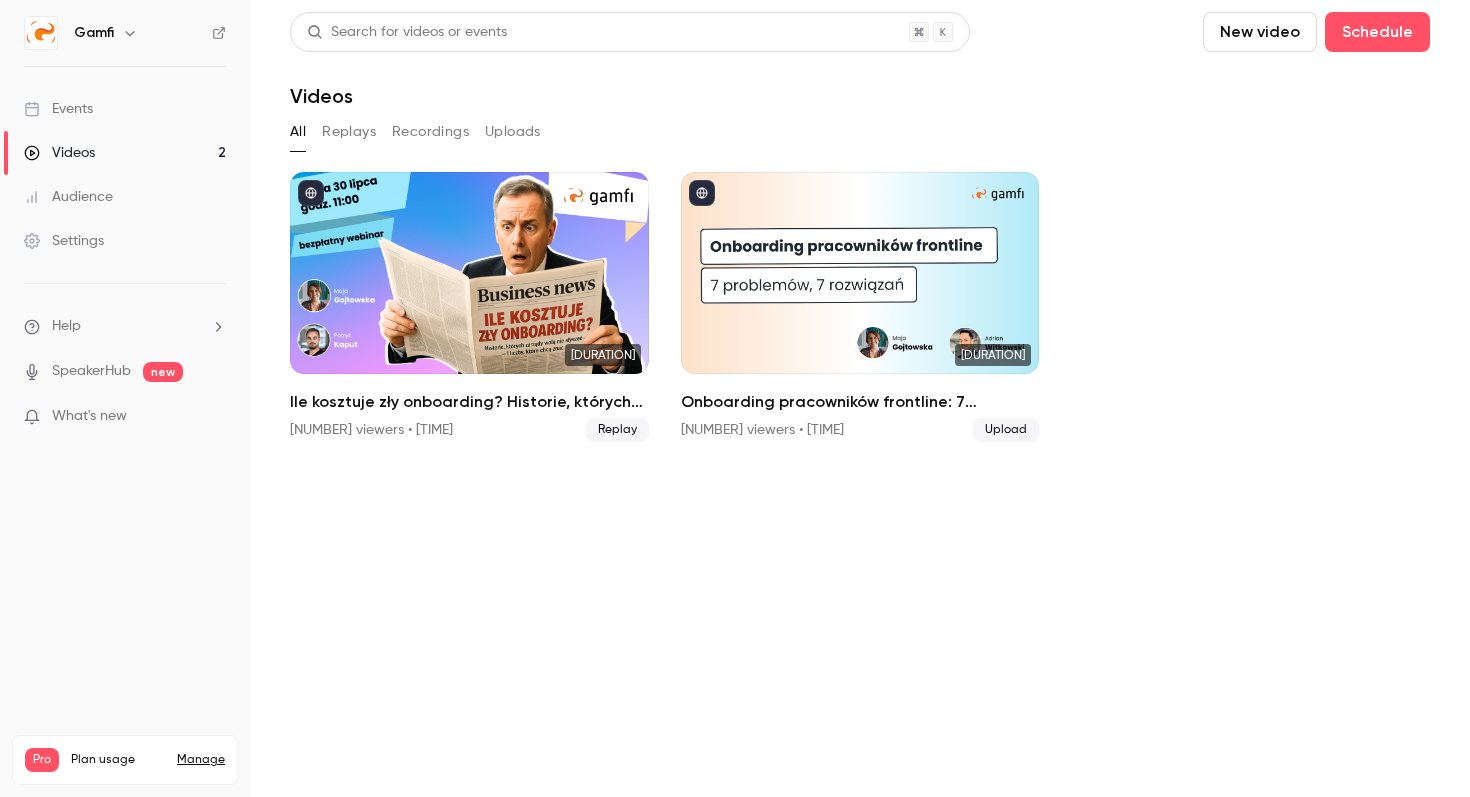 click on "Events" at bounding box center [125, 109] 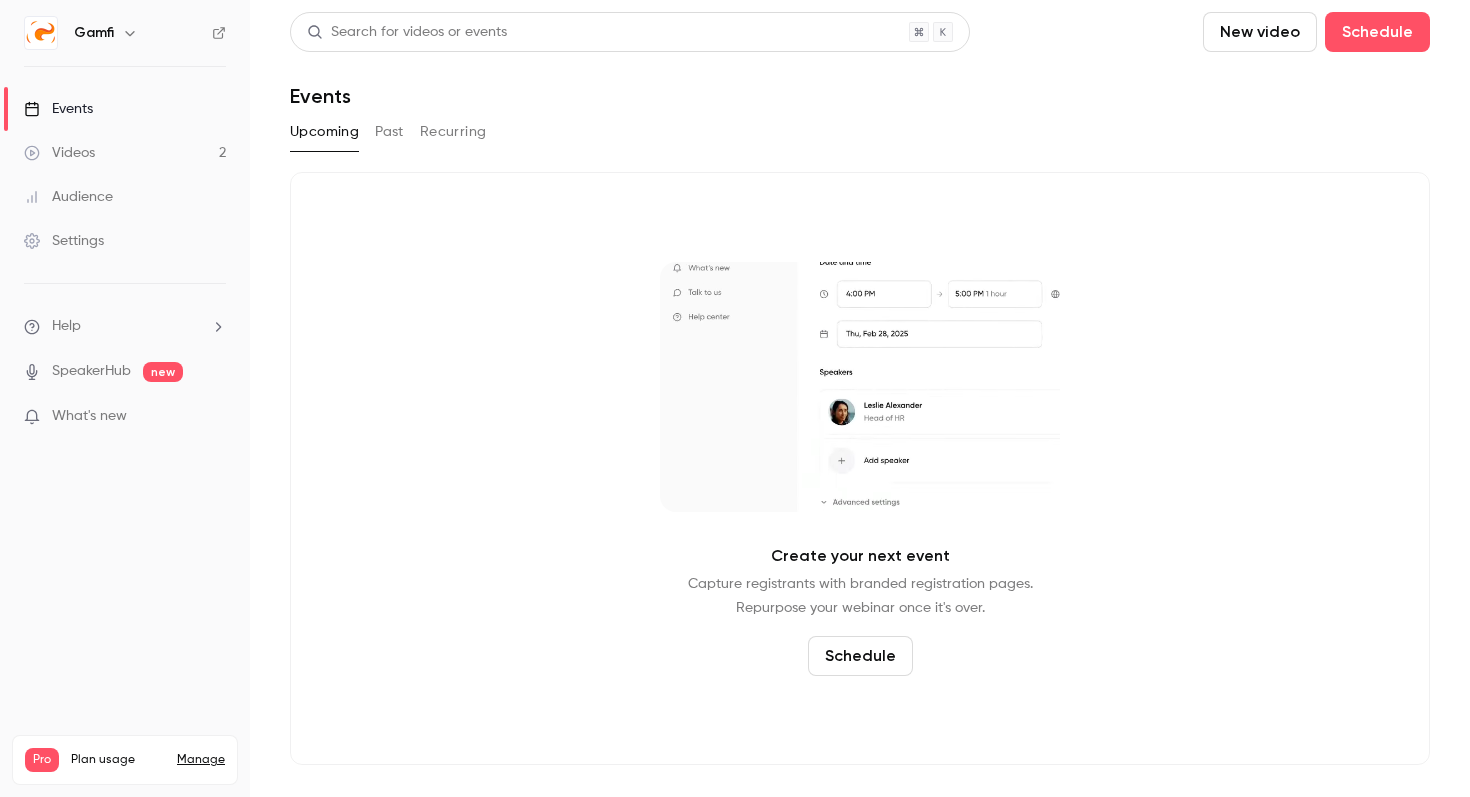 click on "Past" at bounding box center [389, 132] 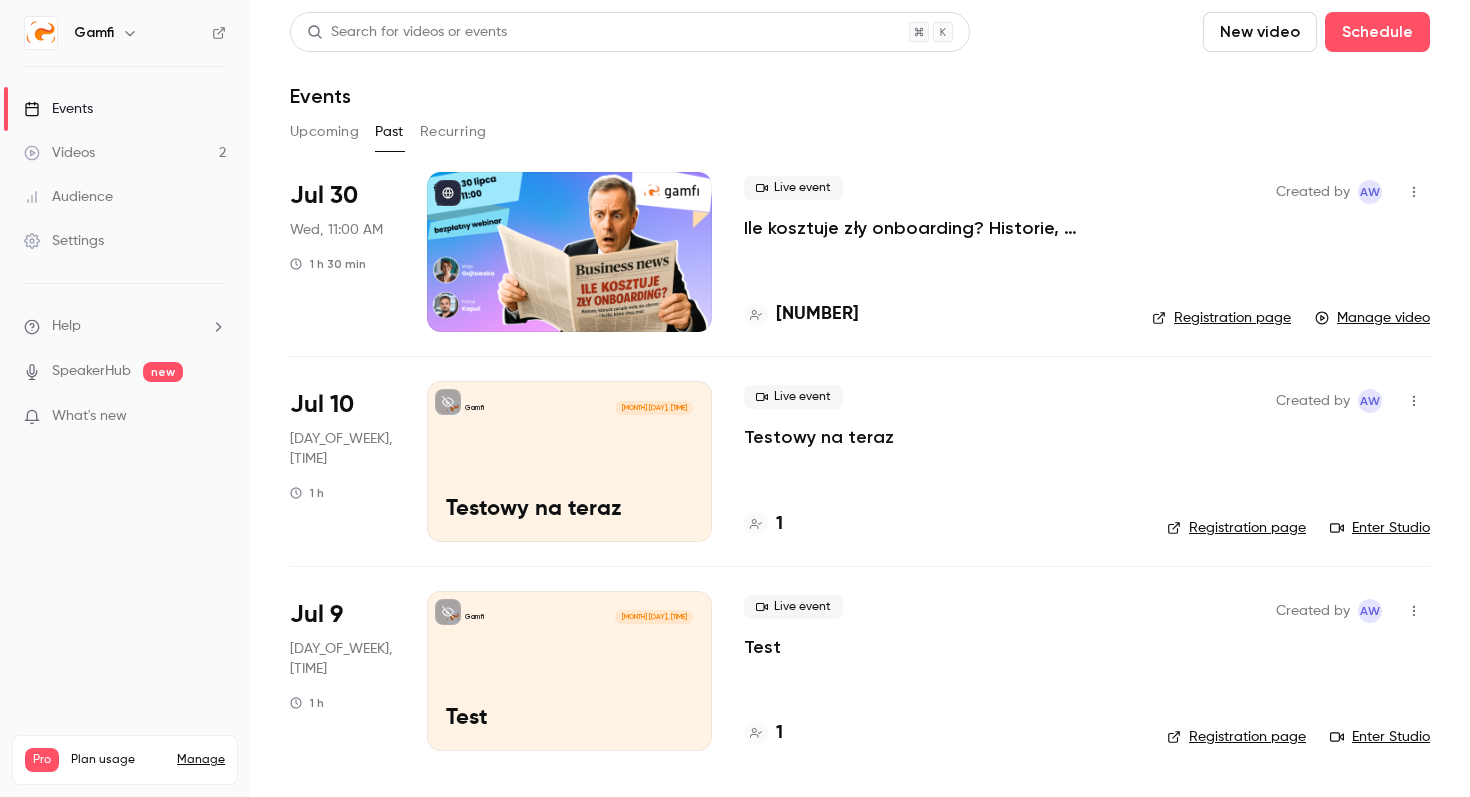 click 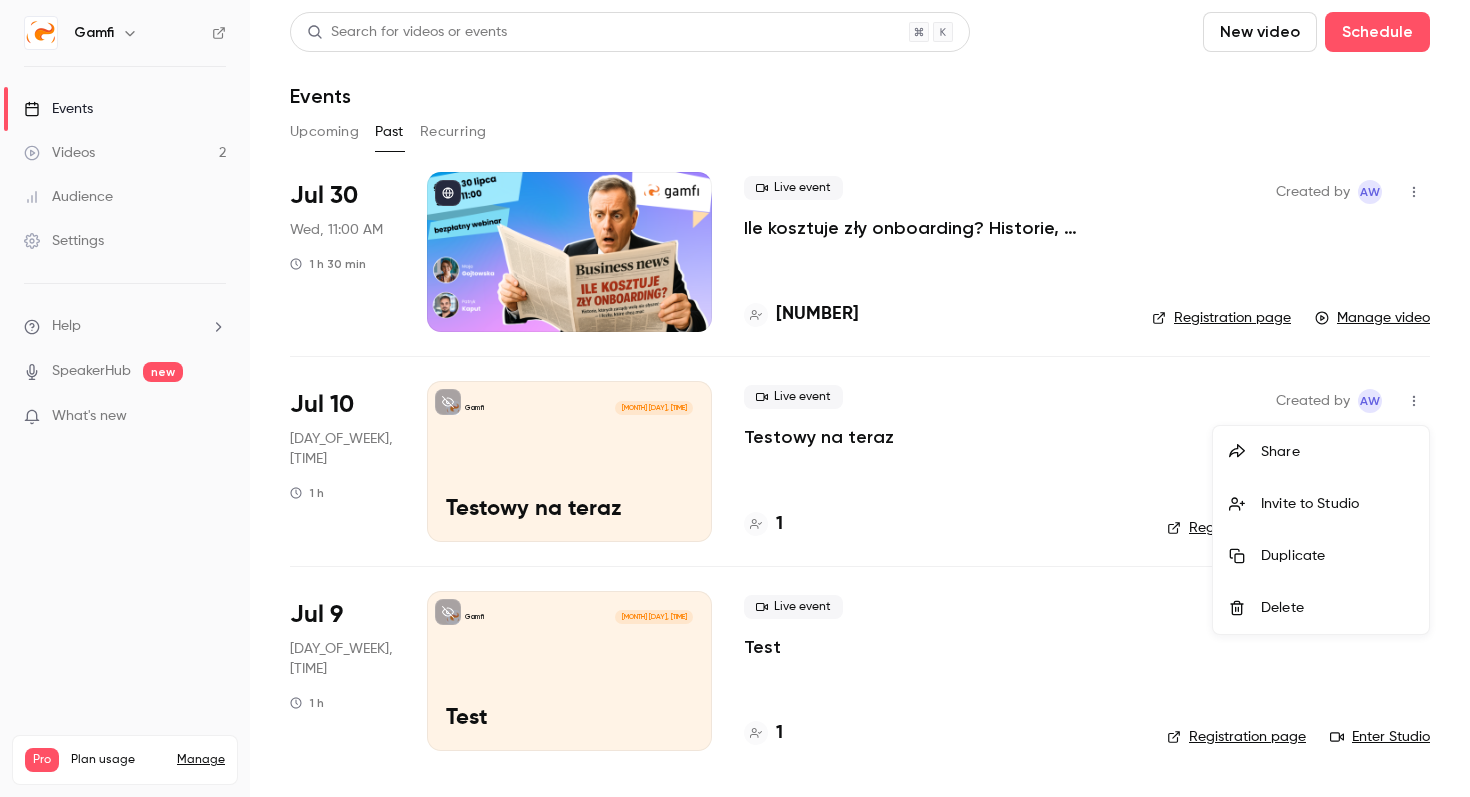 click on "Delete" at bounding box center [1321, 608] 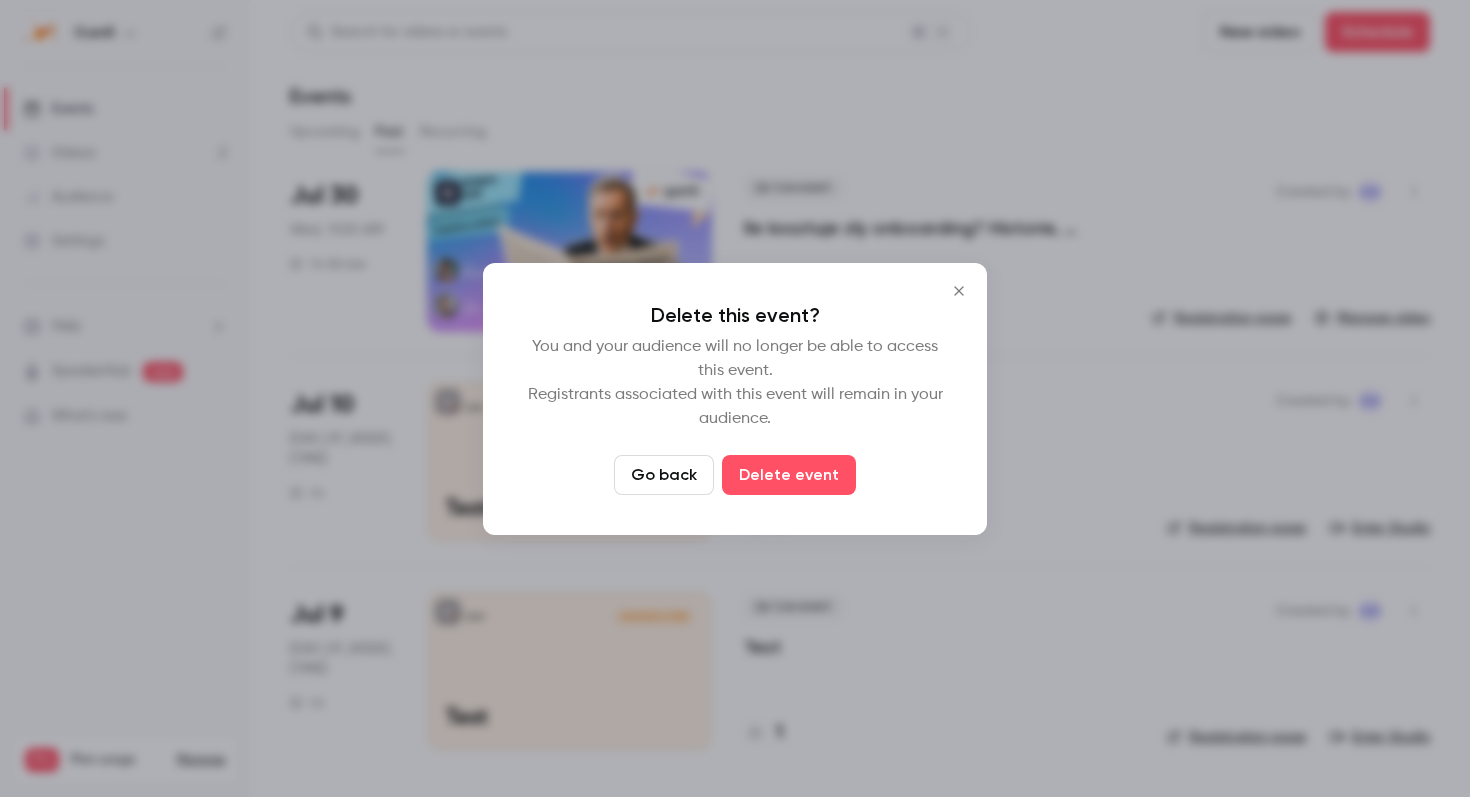 click on "Delete event" at bounding box center [789, 475] 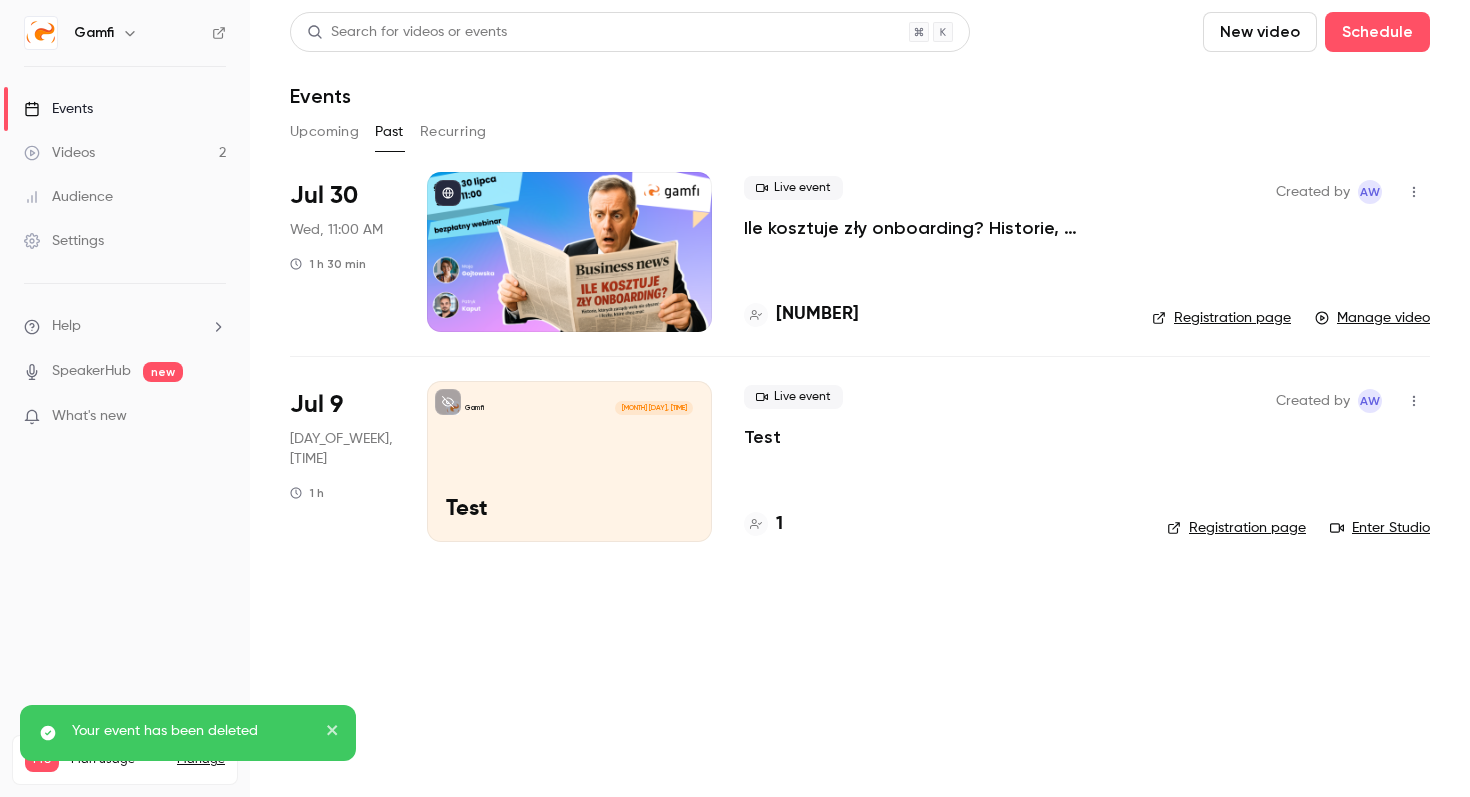 click 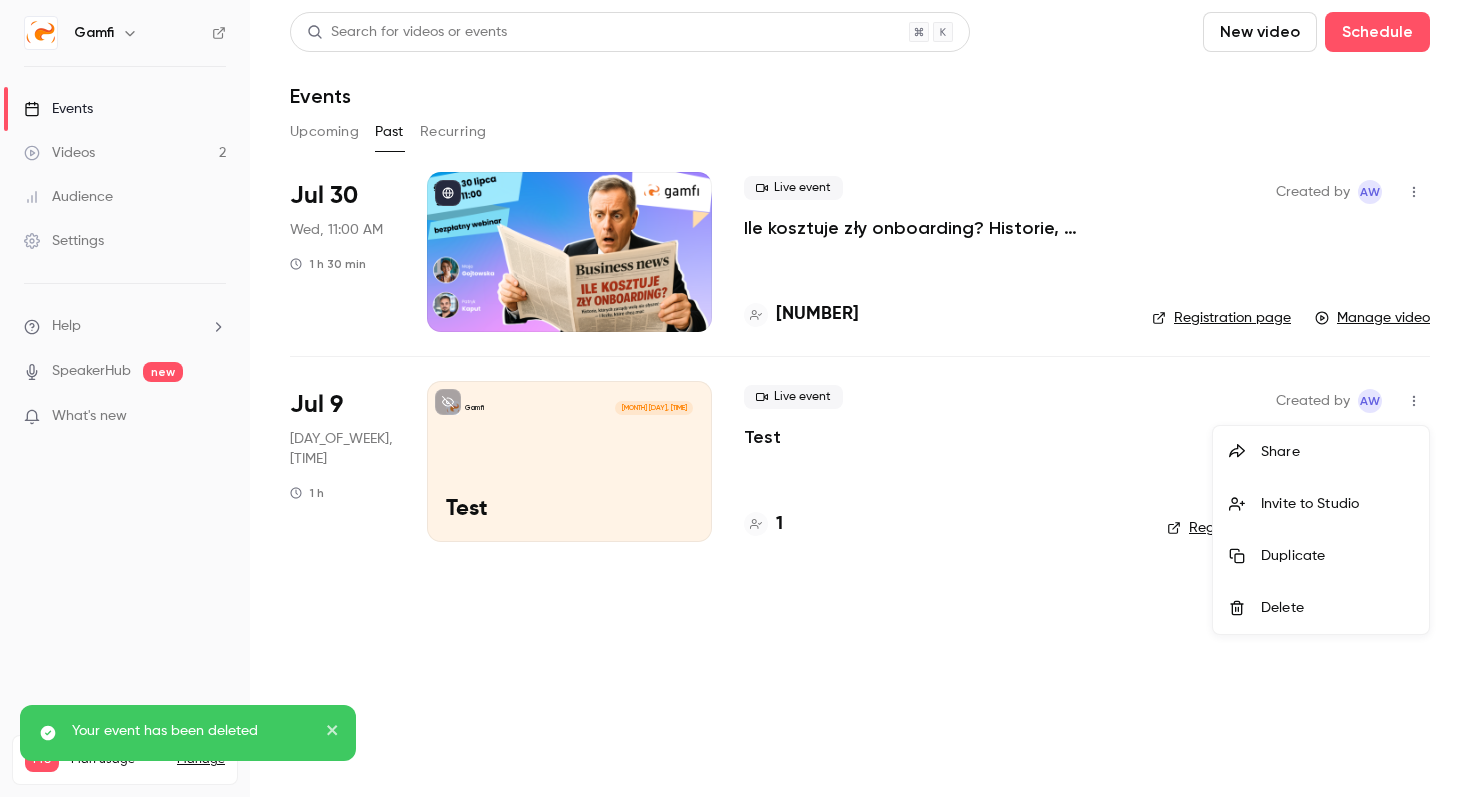 click on "Delete" at bounding box center (1337, 608) 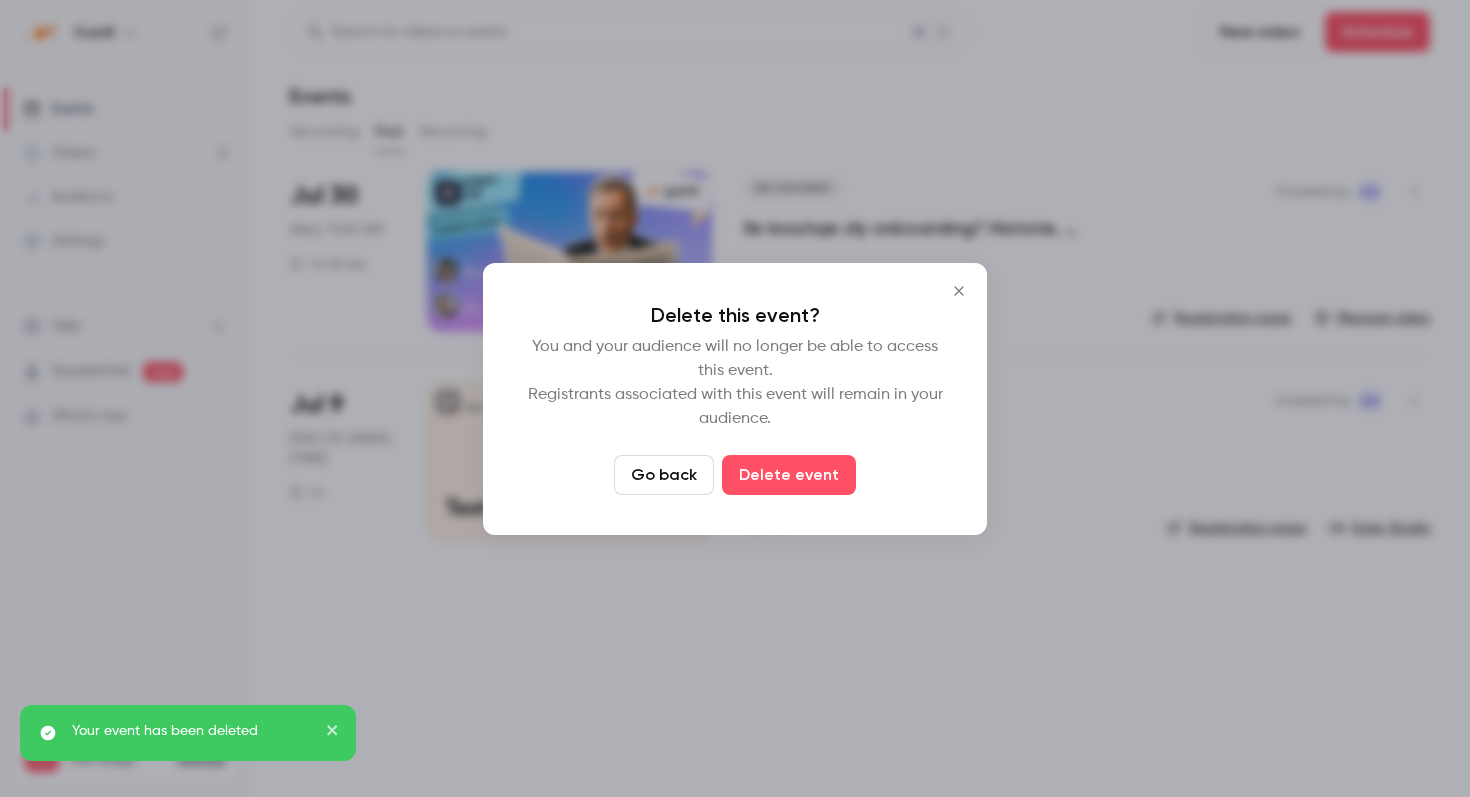 drag, startPoint x: 783, startPoint y: 486, endPoint x: 819, endPoint y: 495, distance: 37.107952 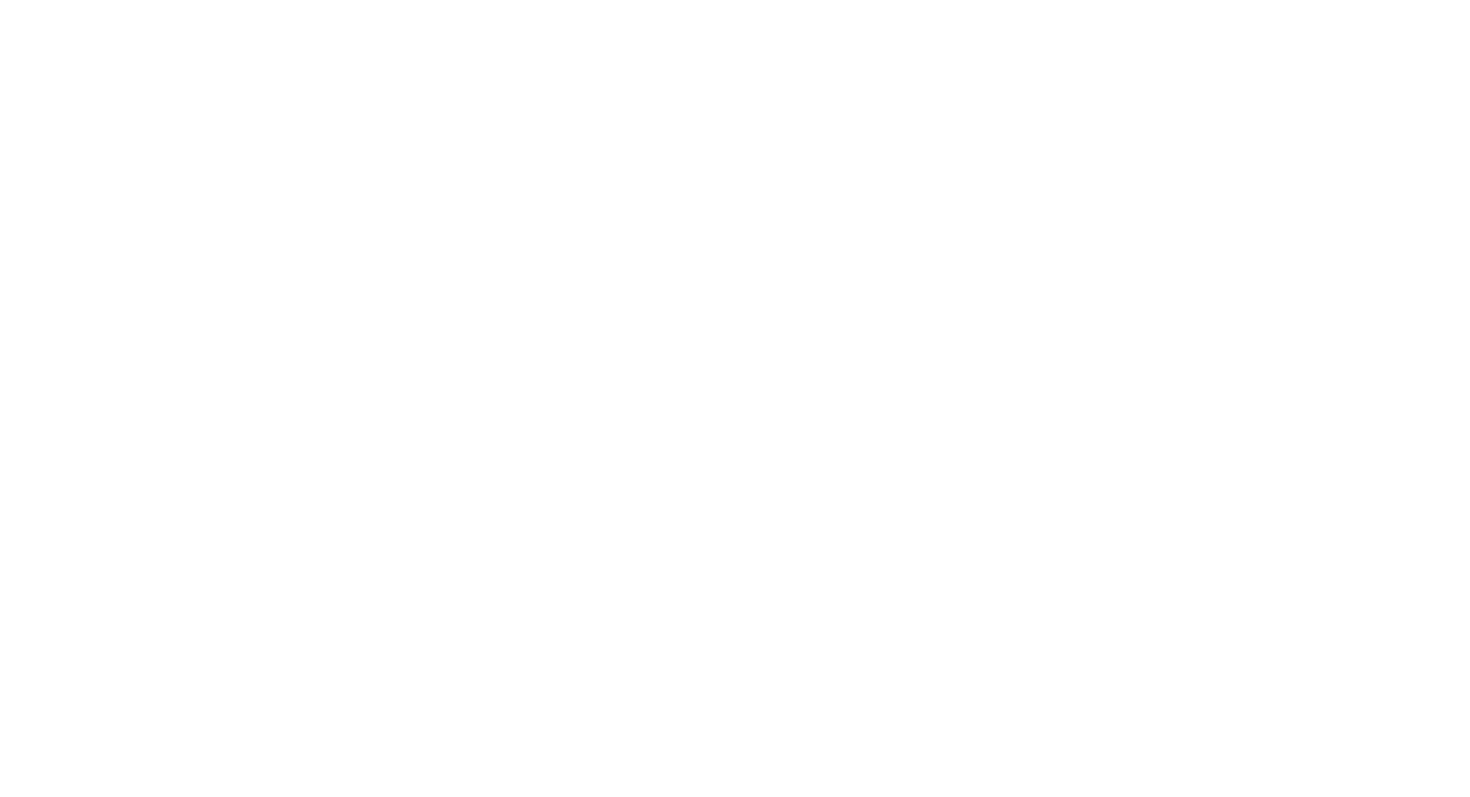 scroll, scrollTop: 0, scrollLeft: 0, axis: both 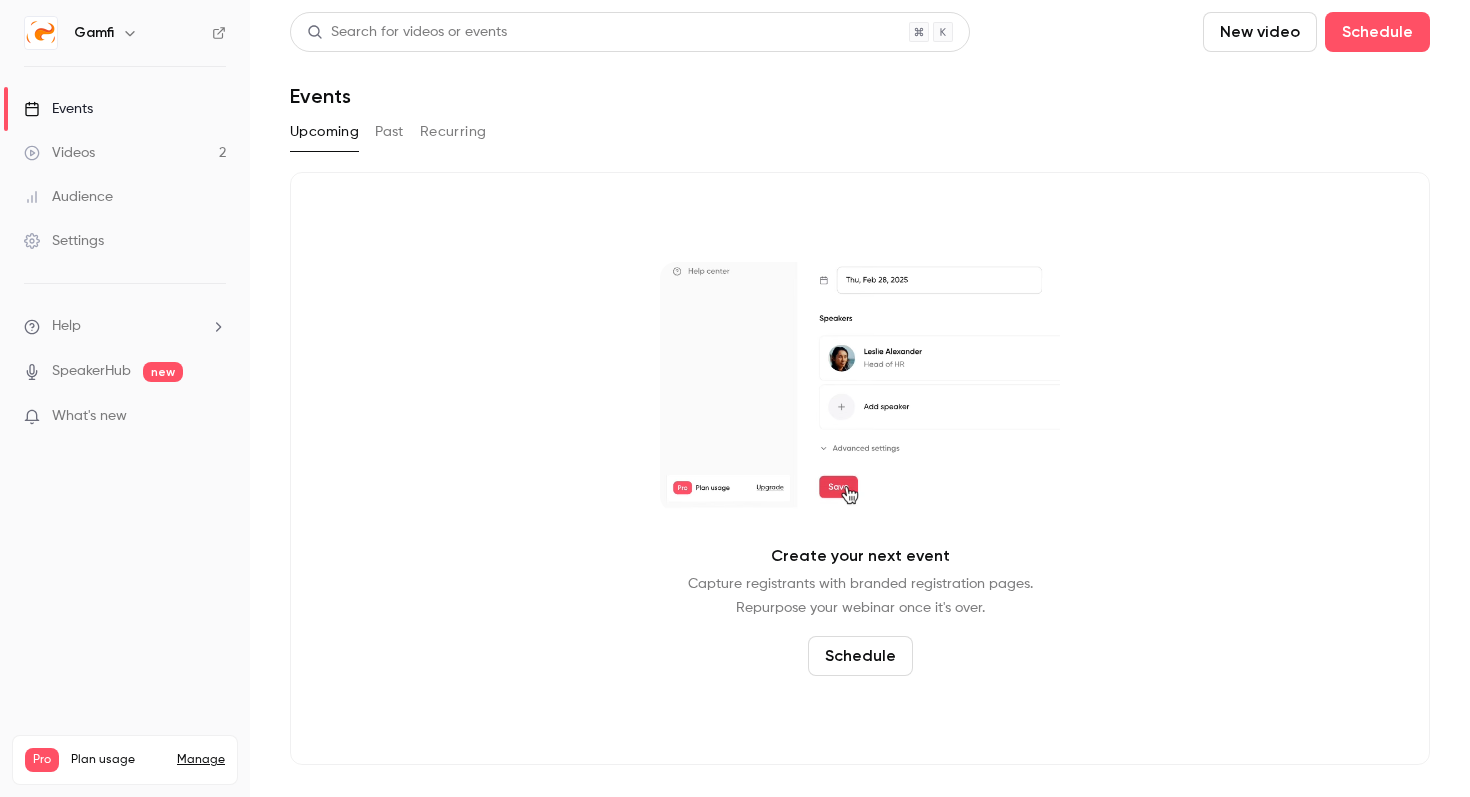 click on "Videos 2" at bounding box center (125, 153) 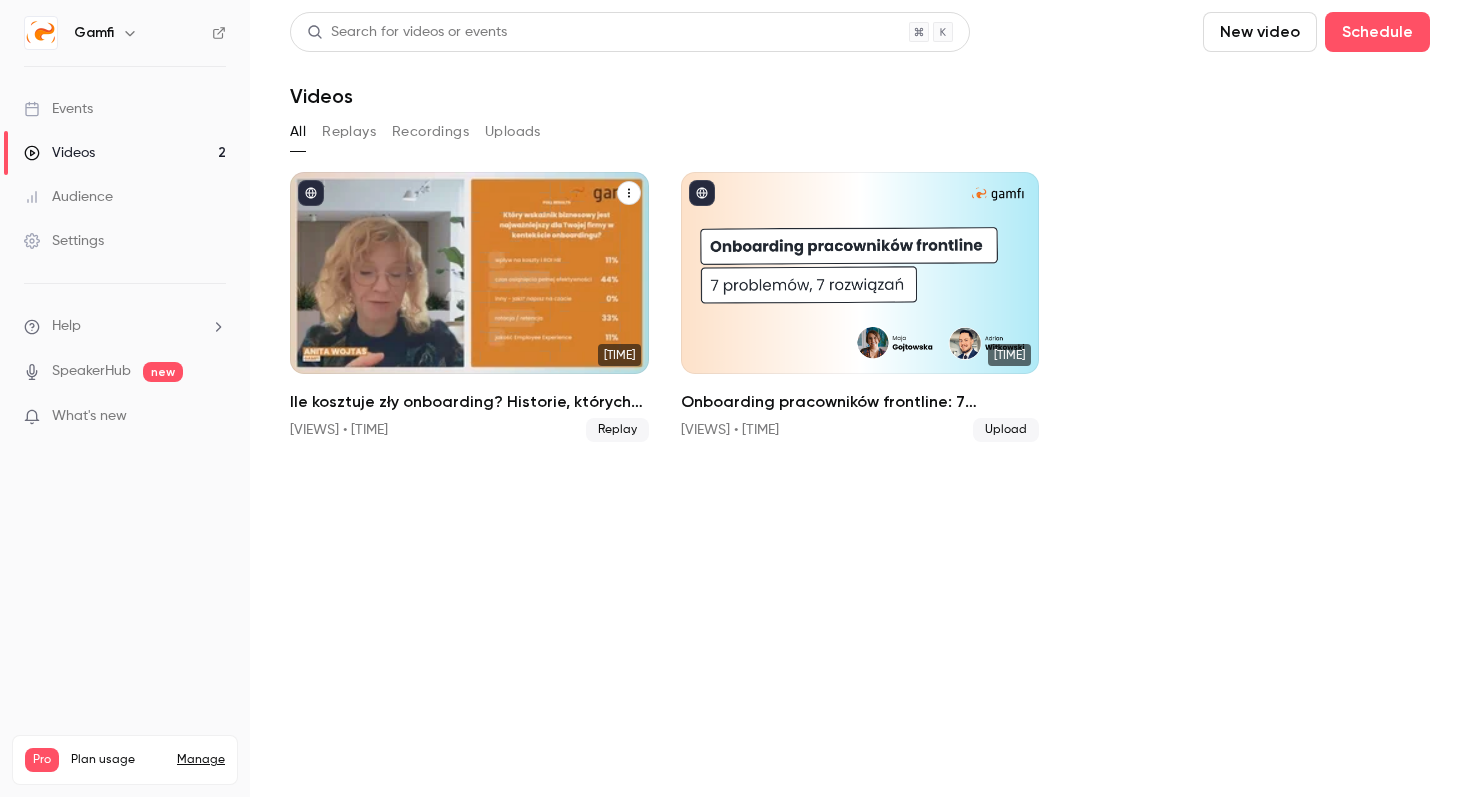 click on "Ile kosztuje zły onboarding? Historie, których zarządy wolą nie słyszeć — i liczby, które chcą znać" at bounding box center (469, 402) 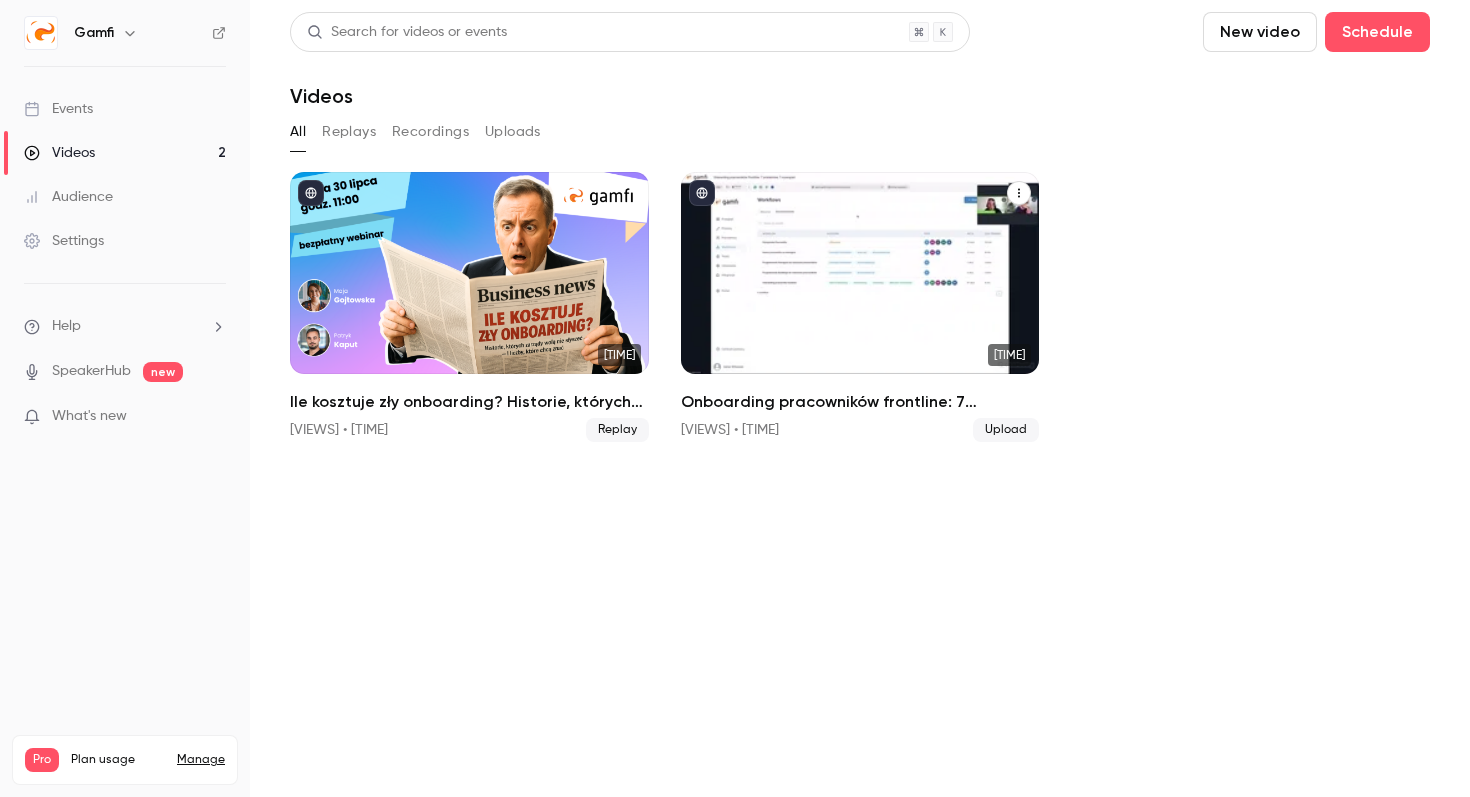 click on "Onboarding pracowników frontline: 7 problemów, 7 rozwiązań" at bounding box center (860, 402) 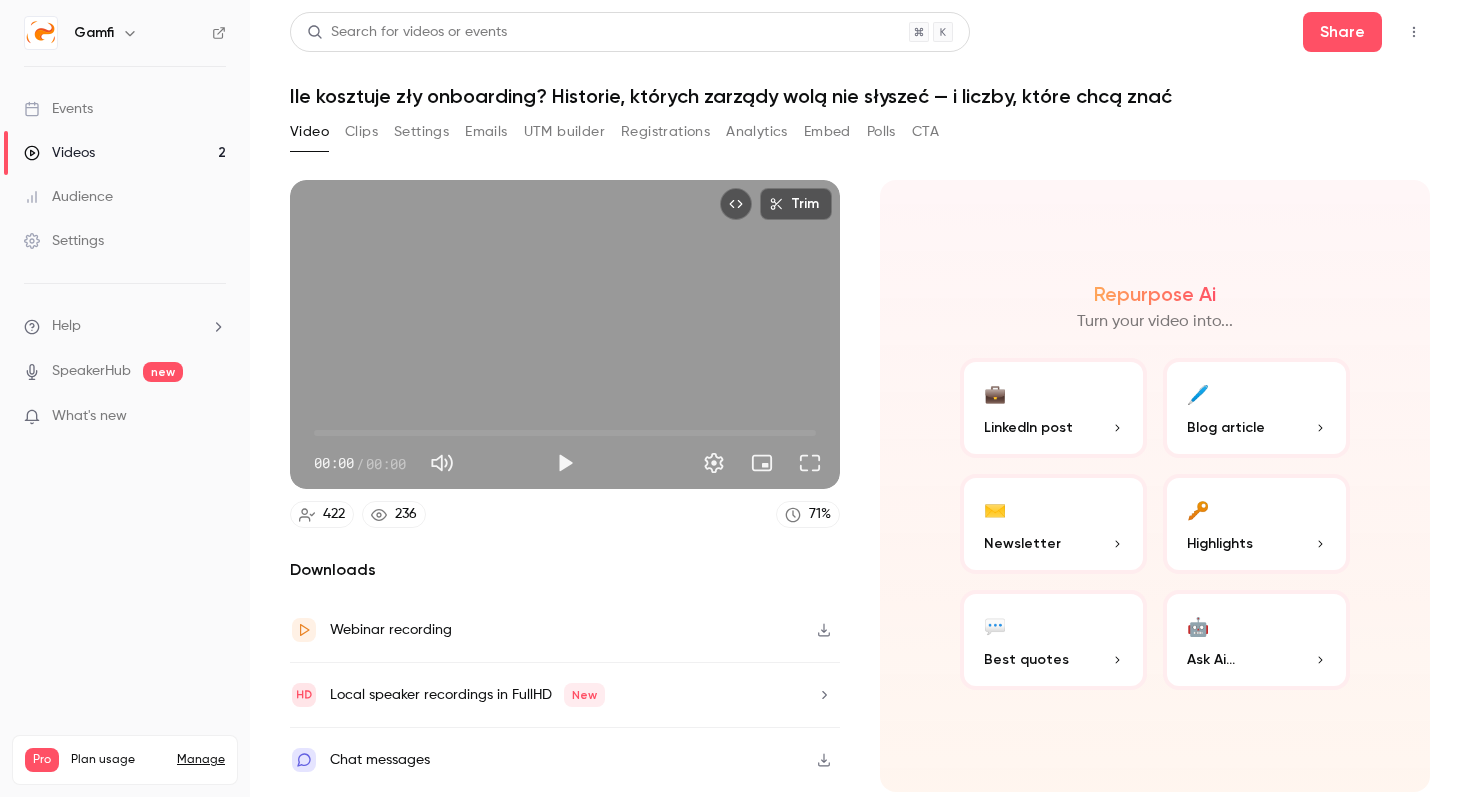 scroll, scrollTop: 0, scrollLeft: 0, axis: both 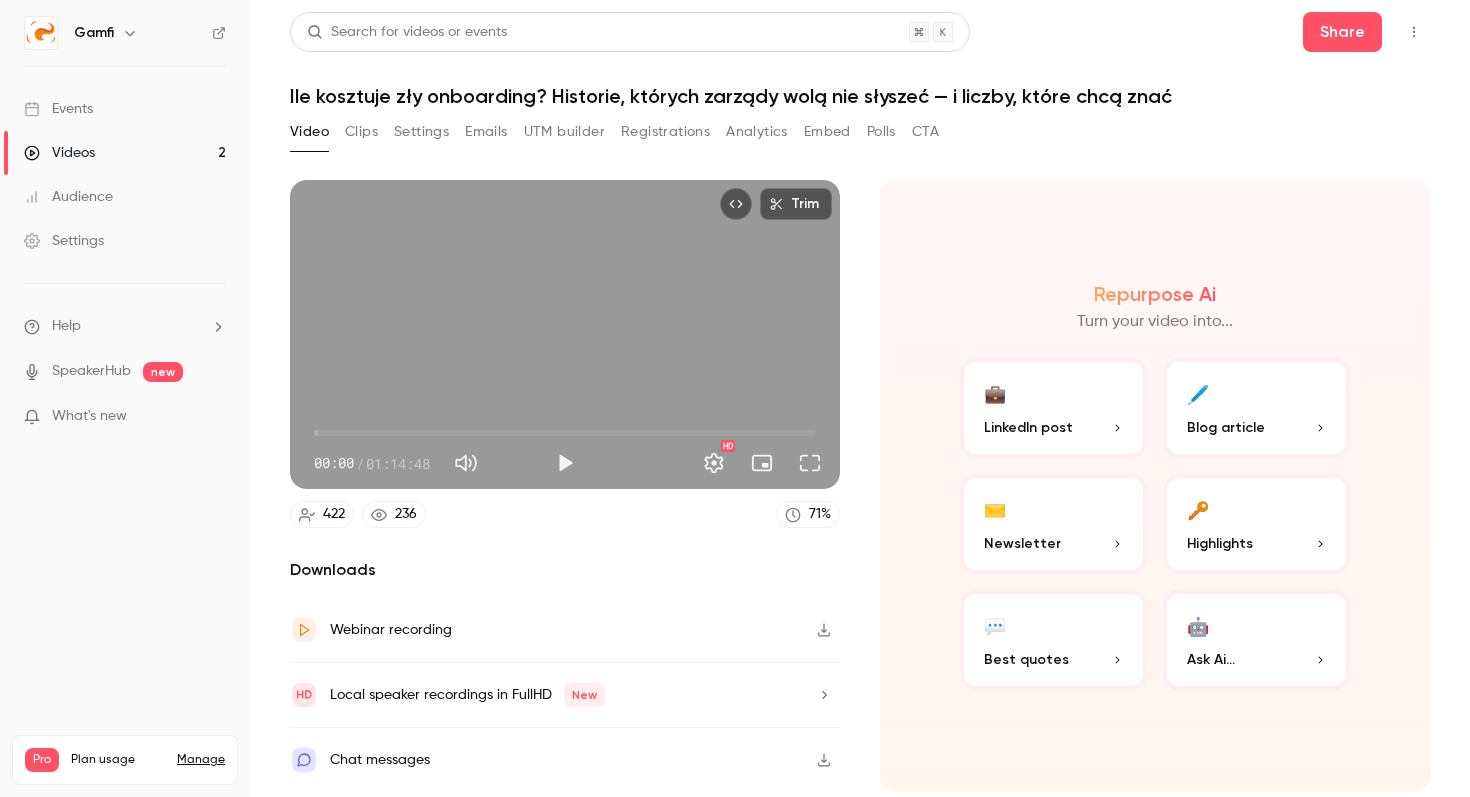 click on "Webinar recording" at bounding box center (391, 630) 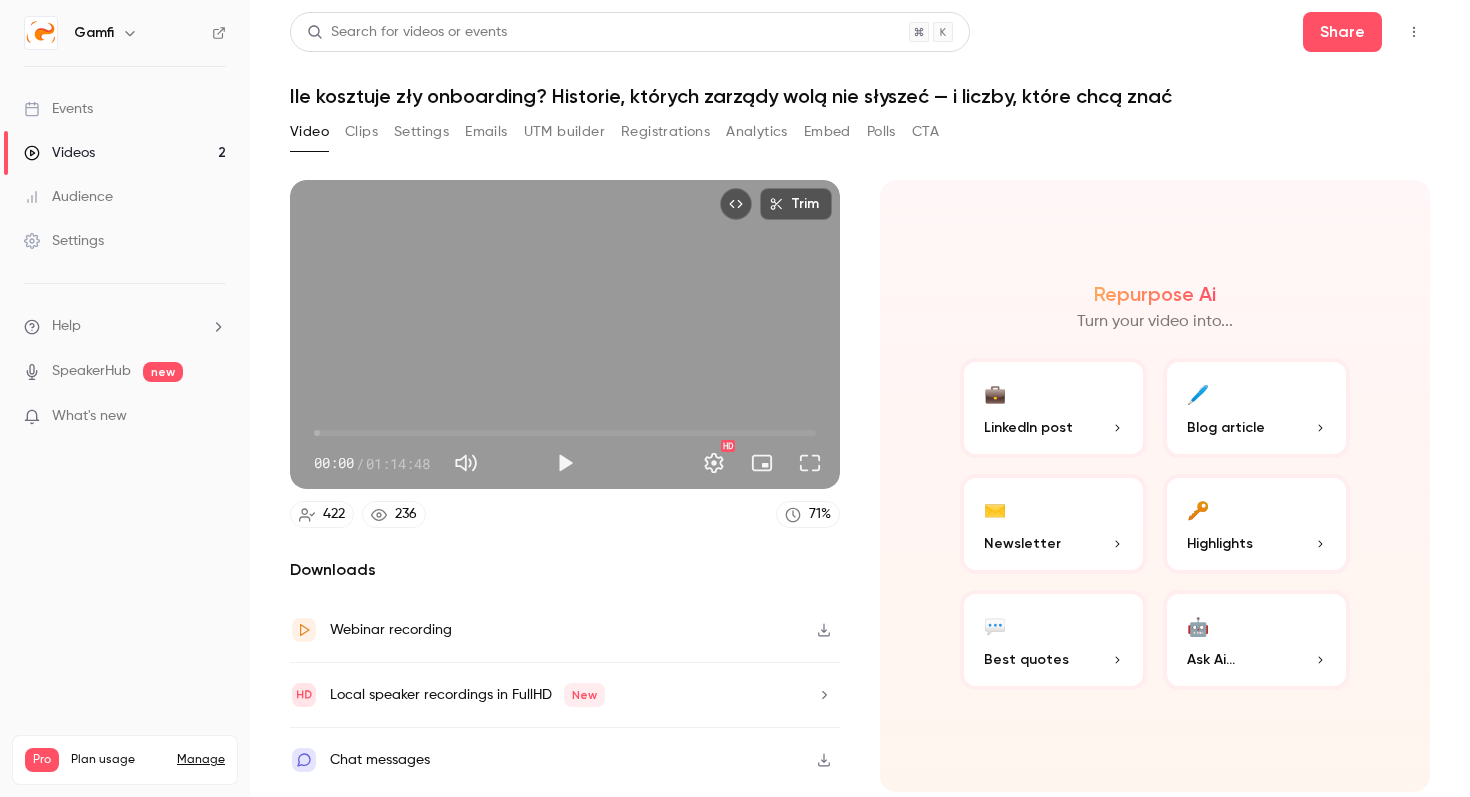 click on "Search for videos or events Share Ile kosztuje zły onboarding? Historie, których zarządy wolą nie słyszeć — i liczby, które chcą znać" at bounding box center (860, 60) 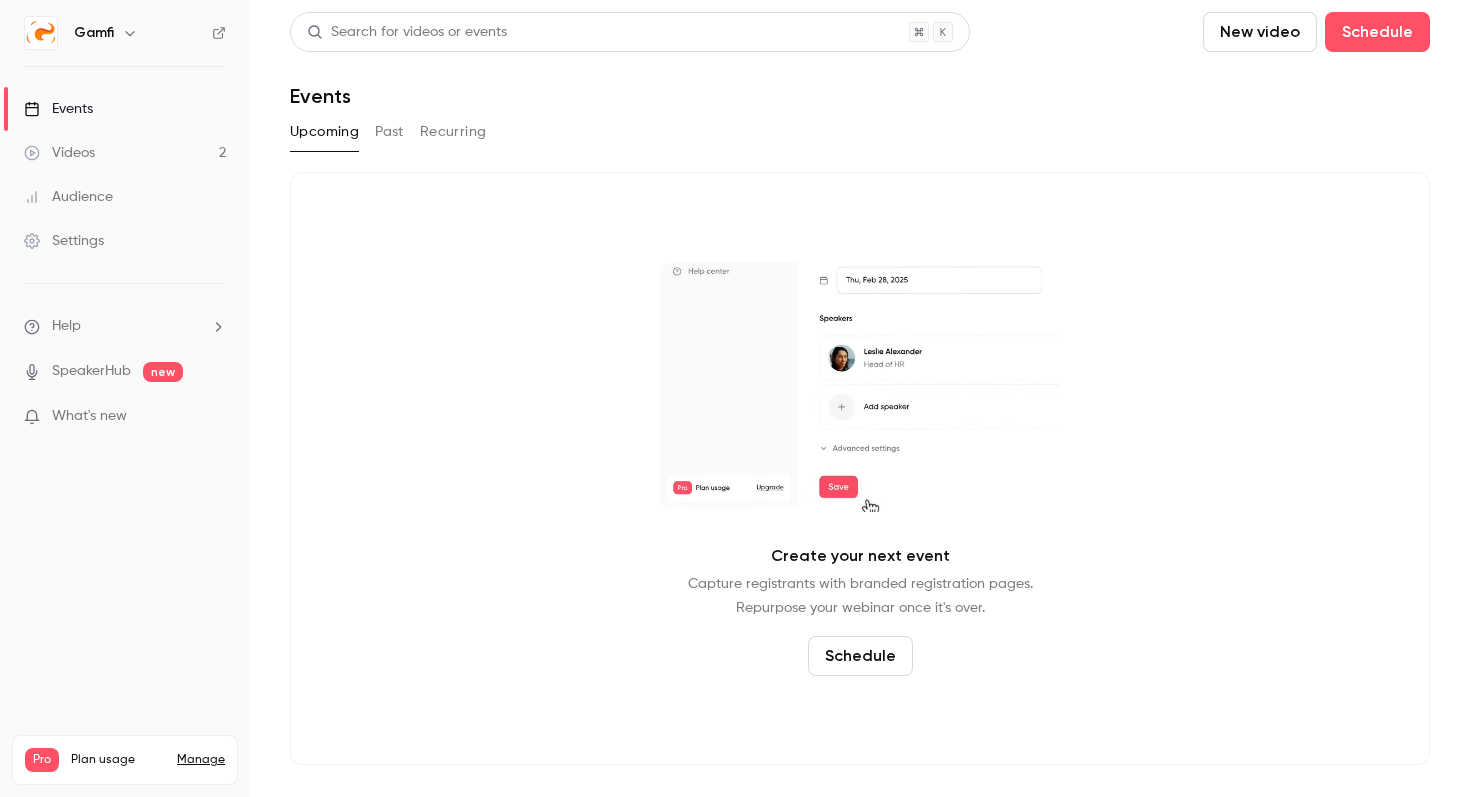 click on "Past" at bounding box center (389, 132) 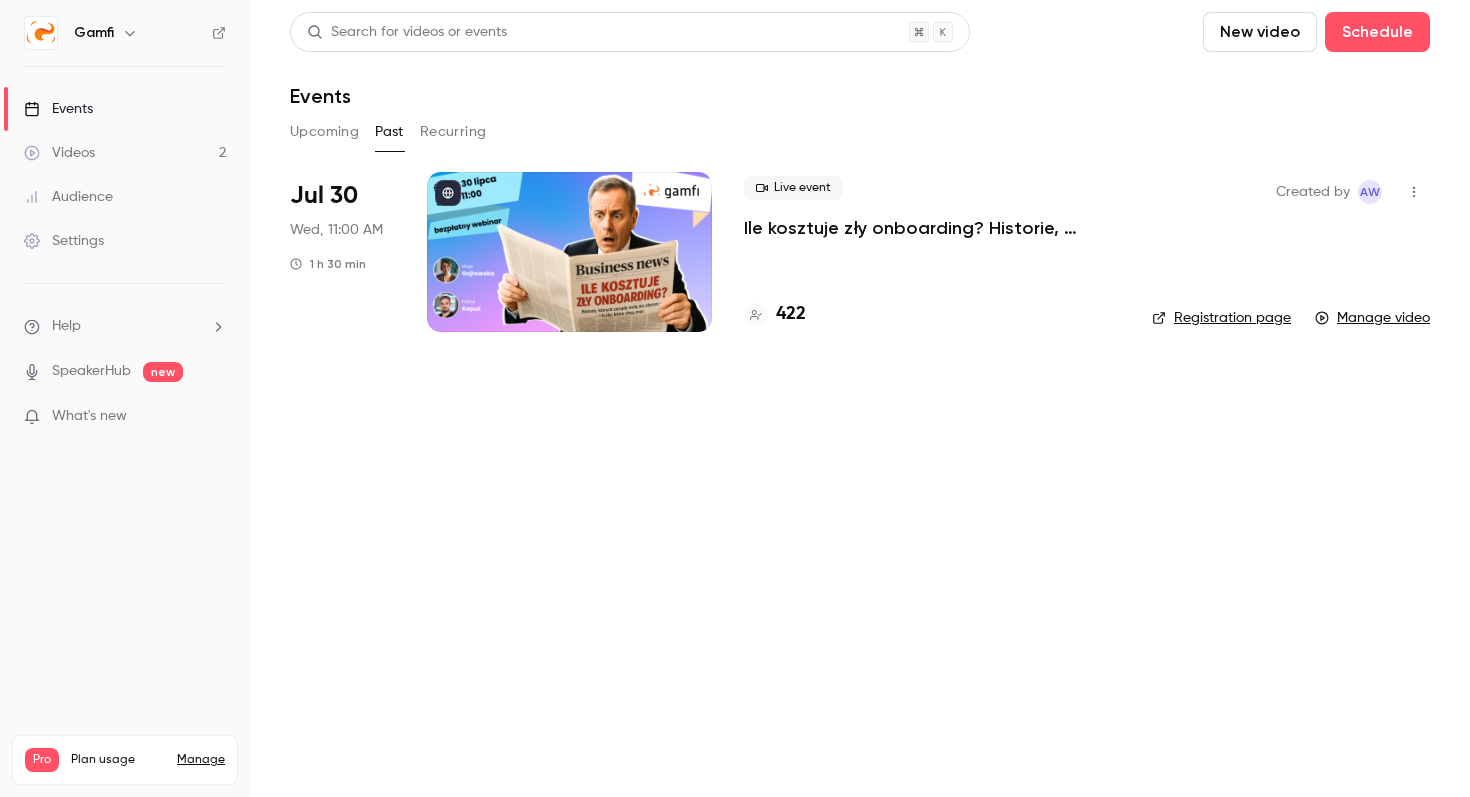 click on "Recurring" at bounding box center [453, 132] 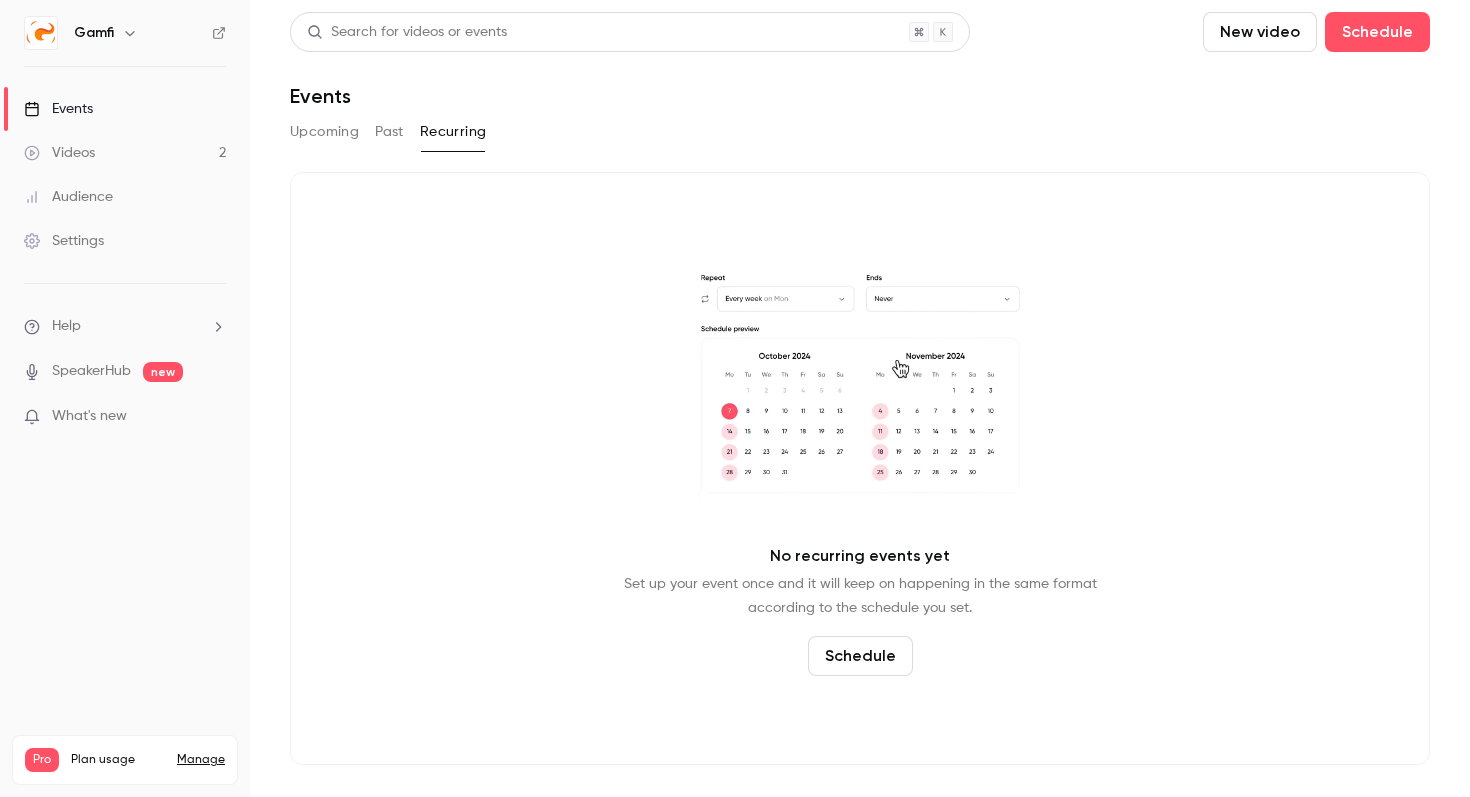click on "Past" at bounding box center [389, 132] 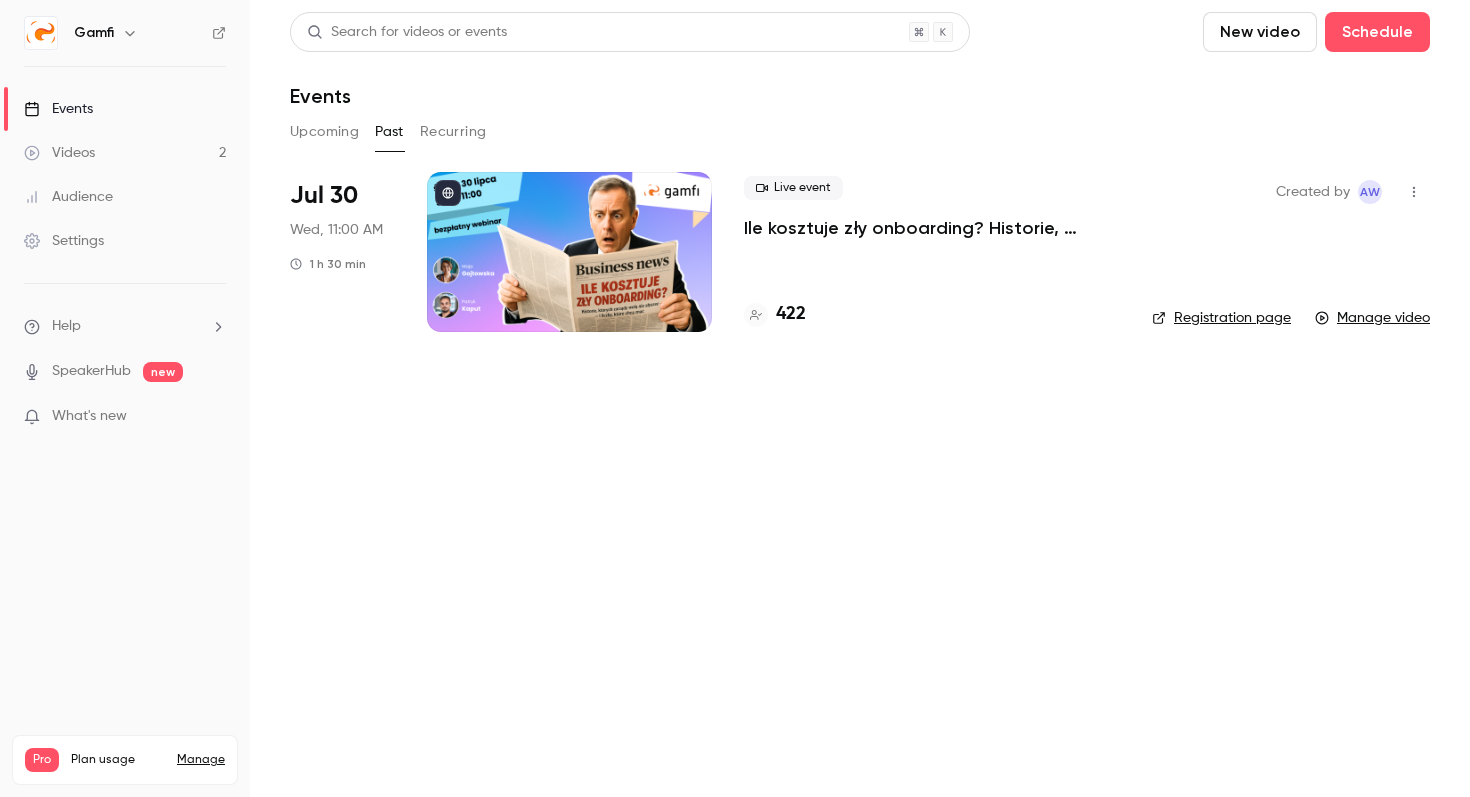 click on "Registration page" at bounding box center (1221, 318) 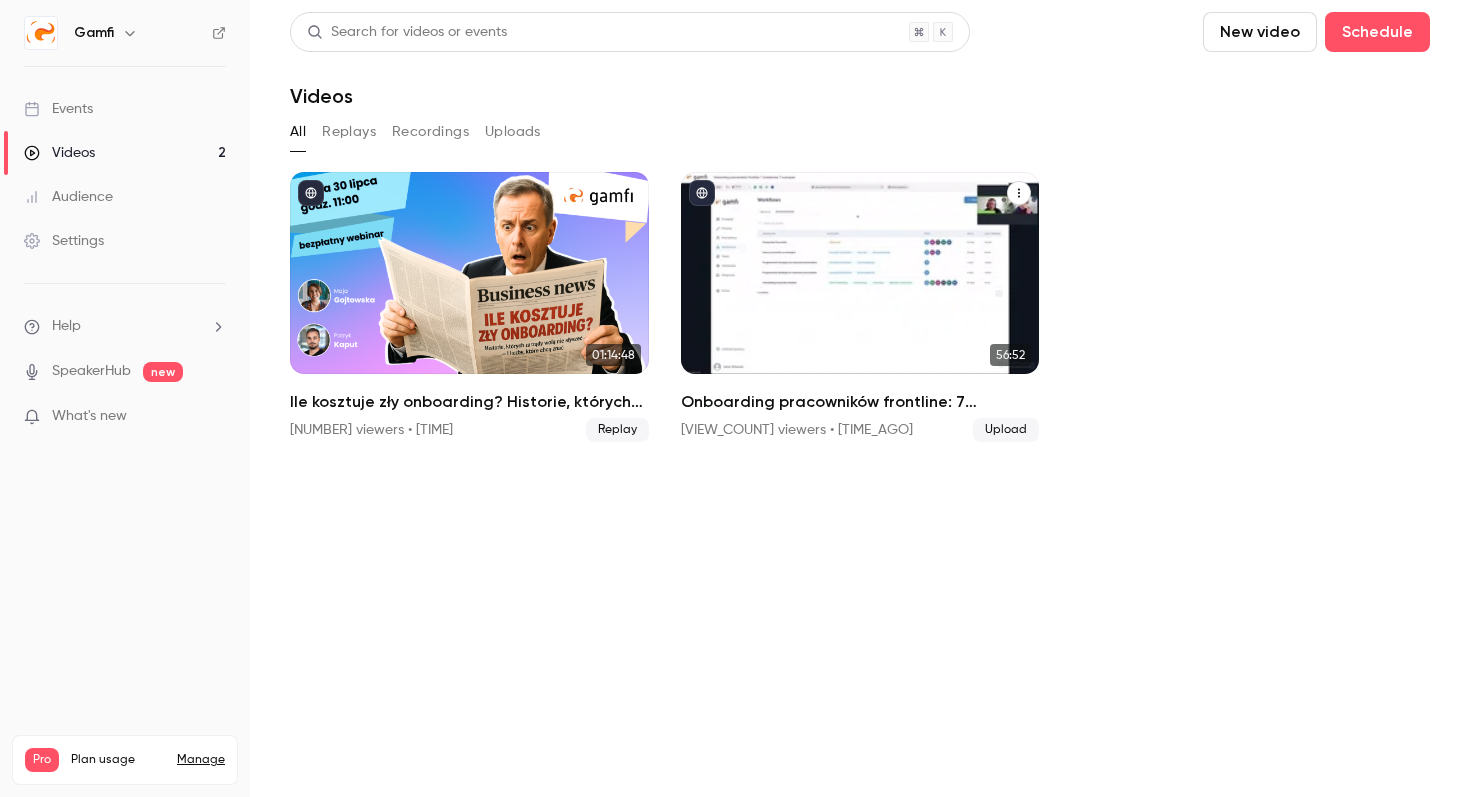 click on "Onboarding pracowników frontline: 7 problemów, 7 rozwiązań" at bounding box center (860, 402) 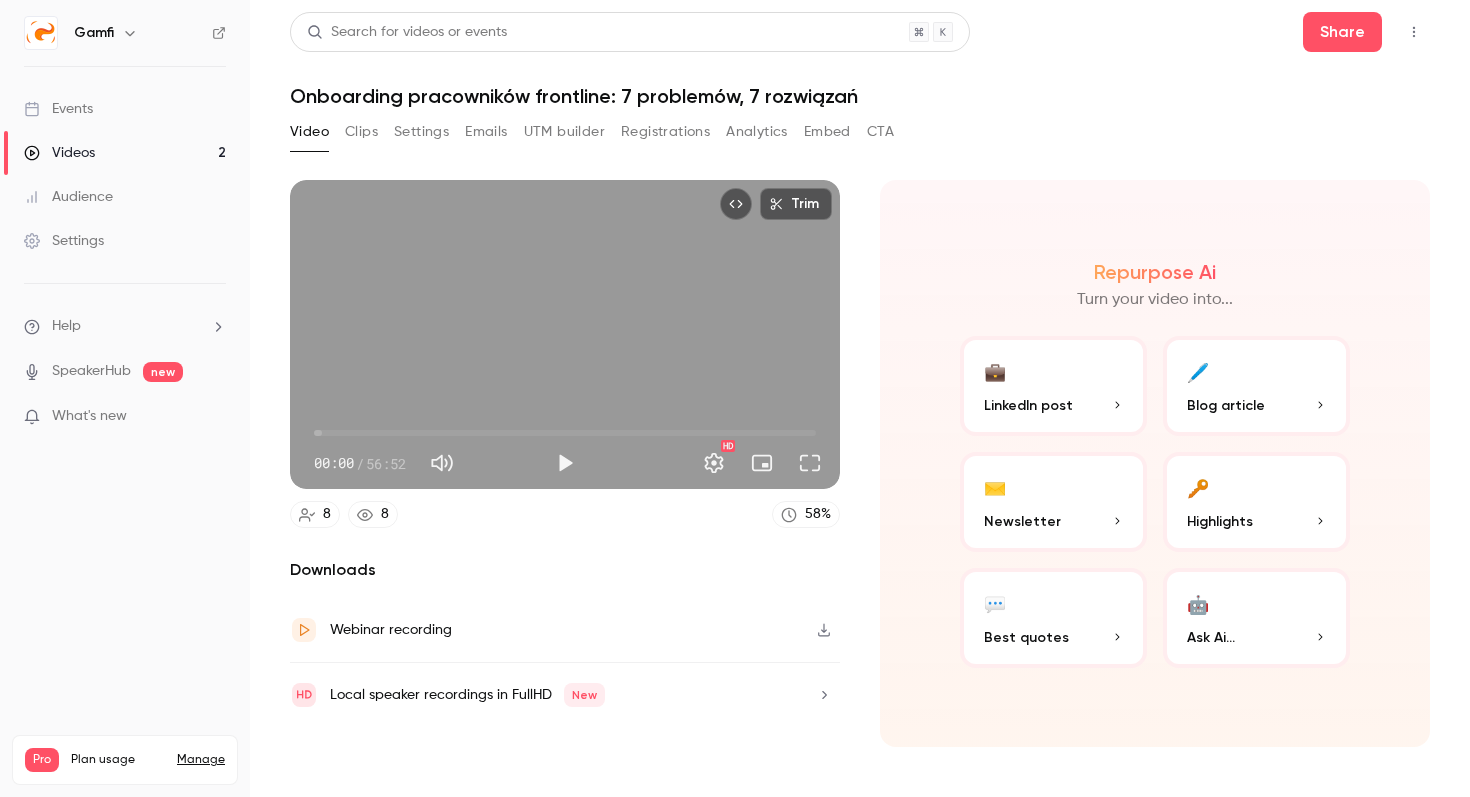 click on "Clips" at bounding box center [361, 132] 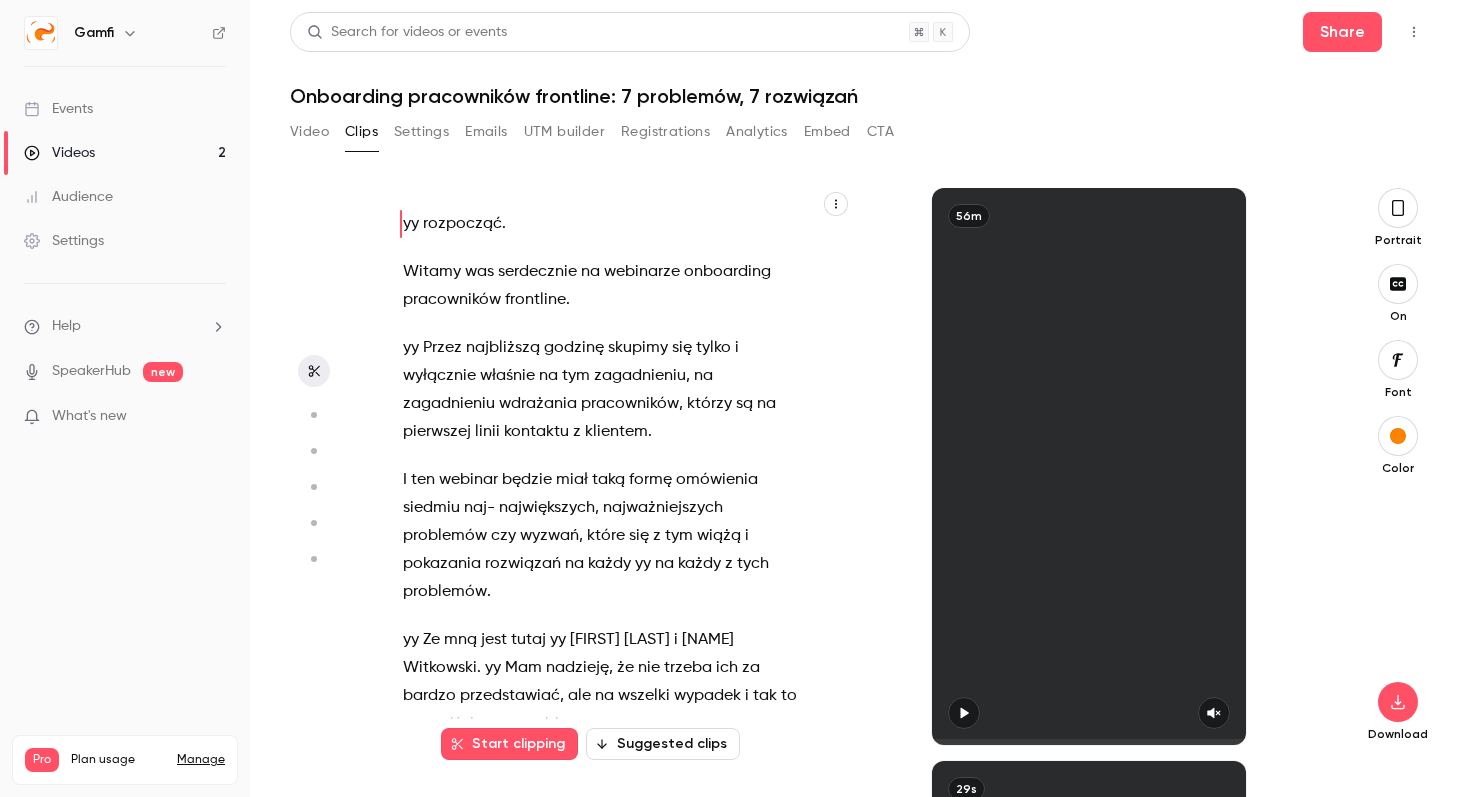 click on "Settings" at bounding box center [421, 132] 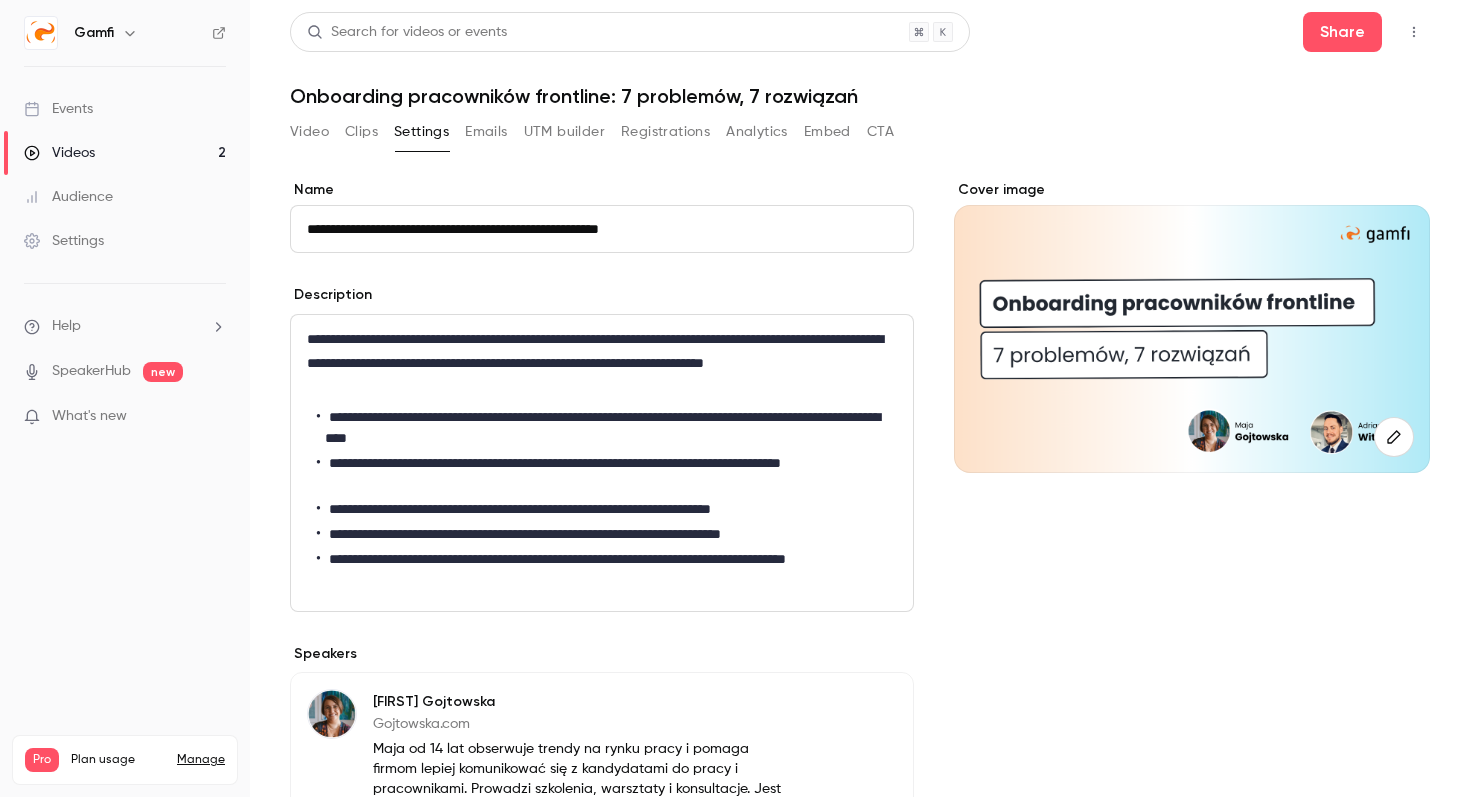 click on "Emails" at bounding box center (486, 132) 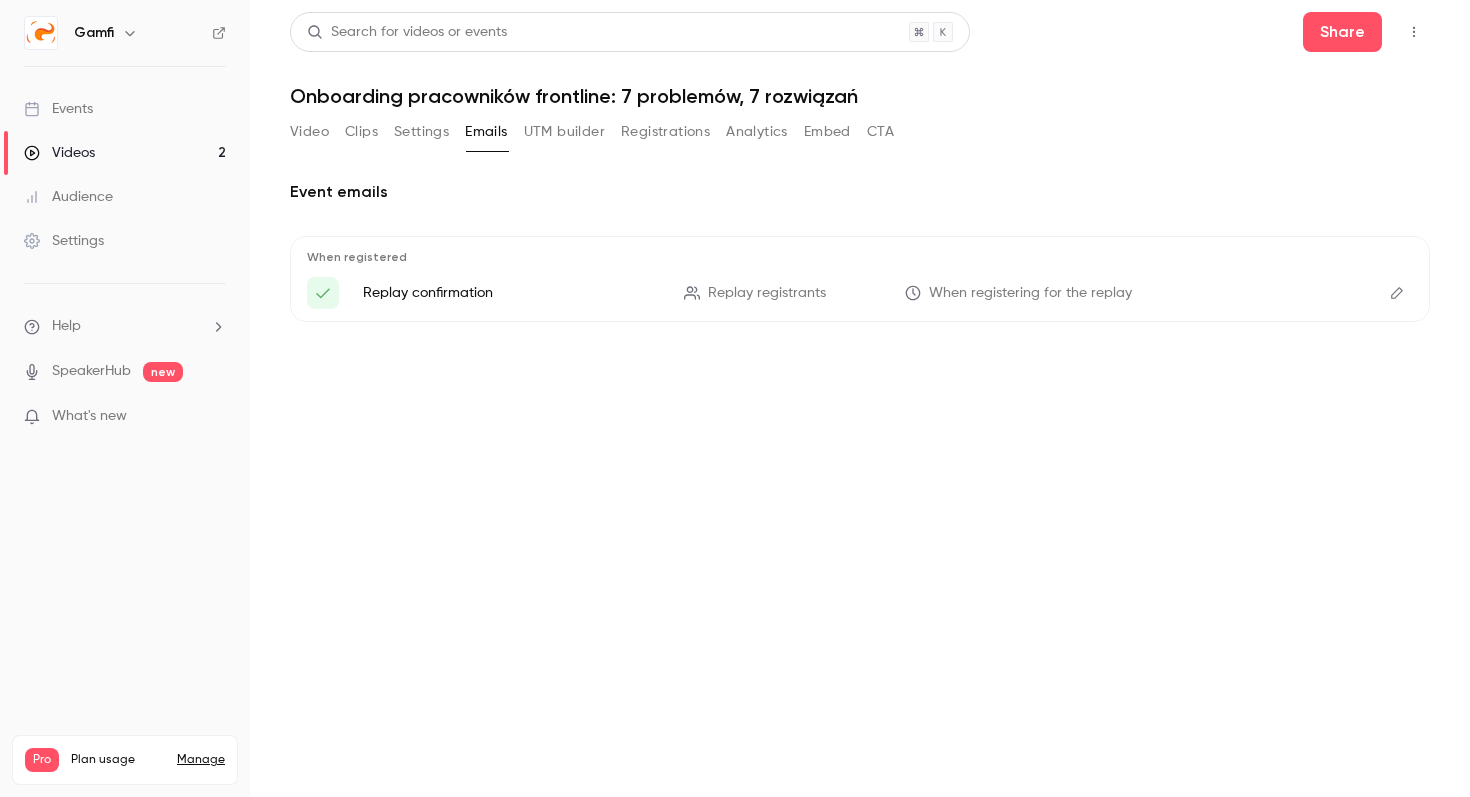 click on "UTM builder" at bounding box center (564, 132) 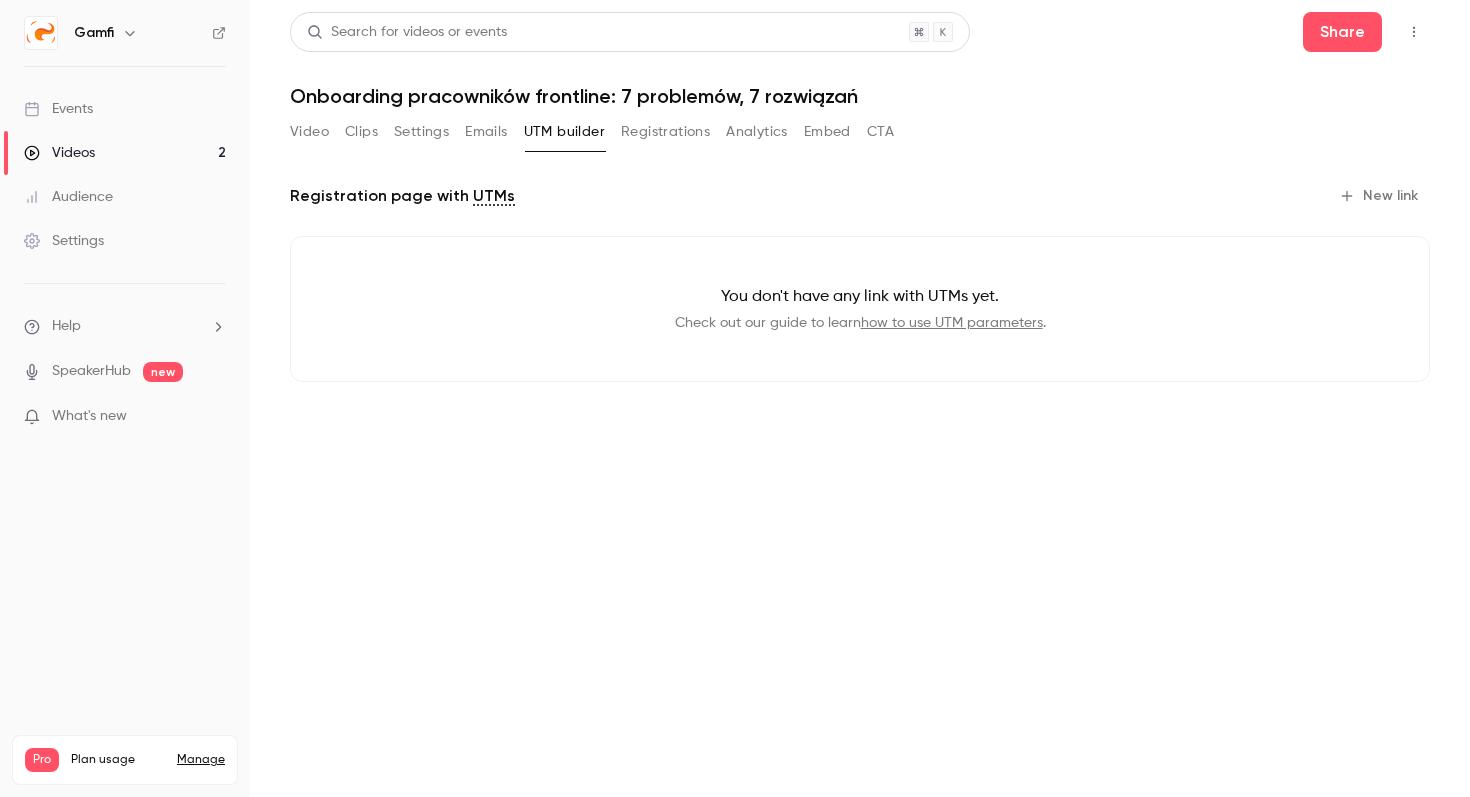 click on "Registrations" at bounding box center [665, 132] 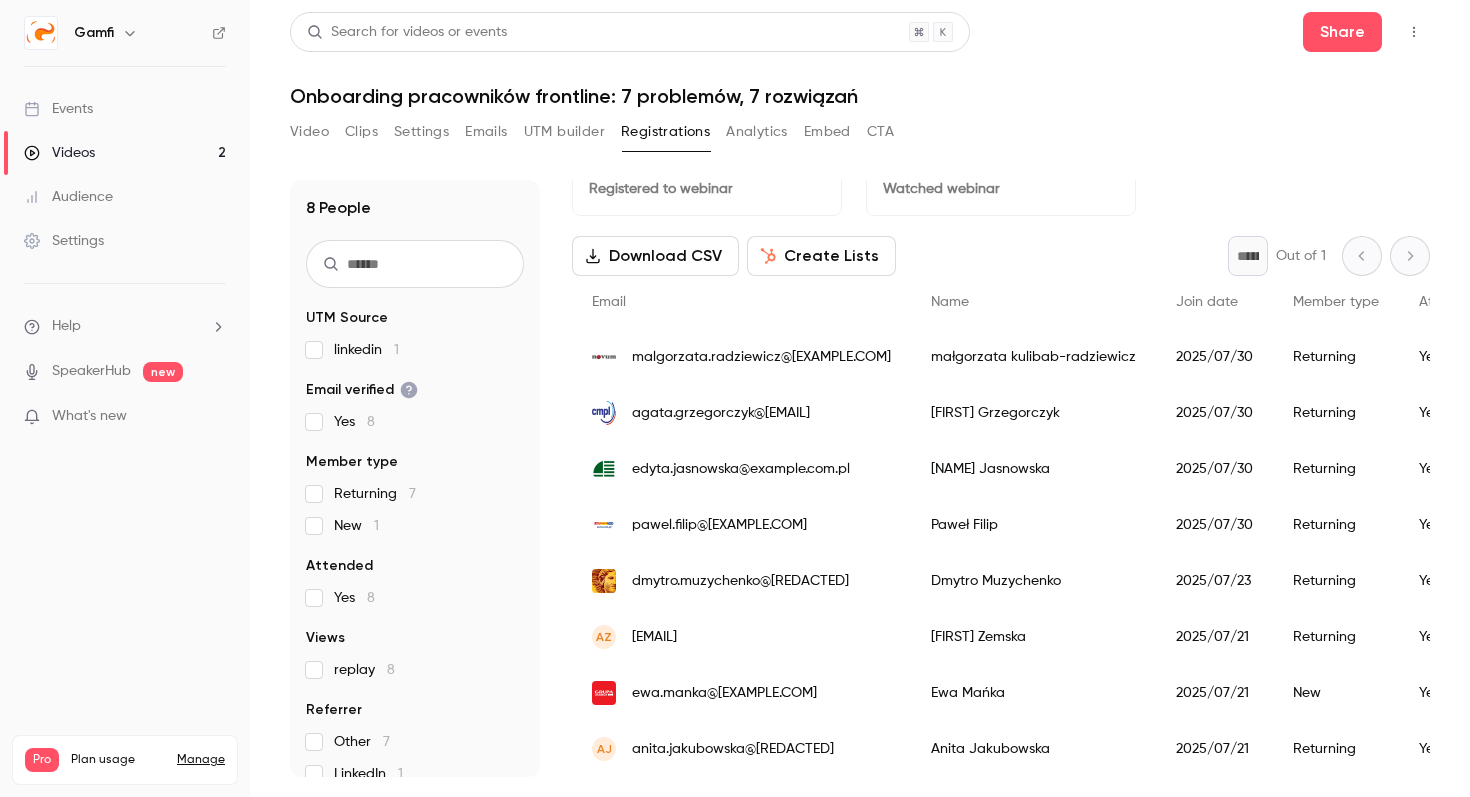 scroll, scrollTop: 0, scrollLeft: 0, axis: both 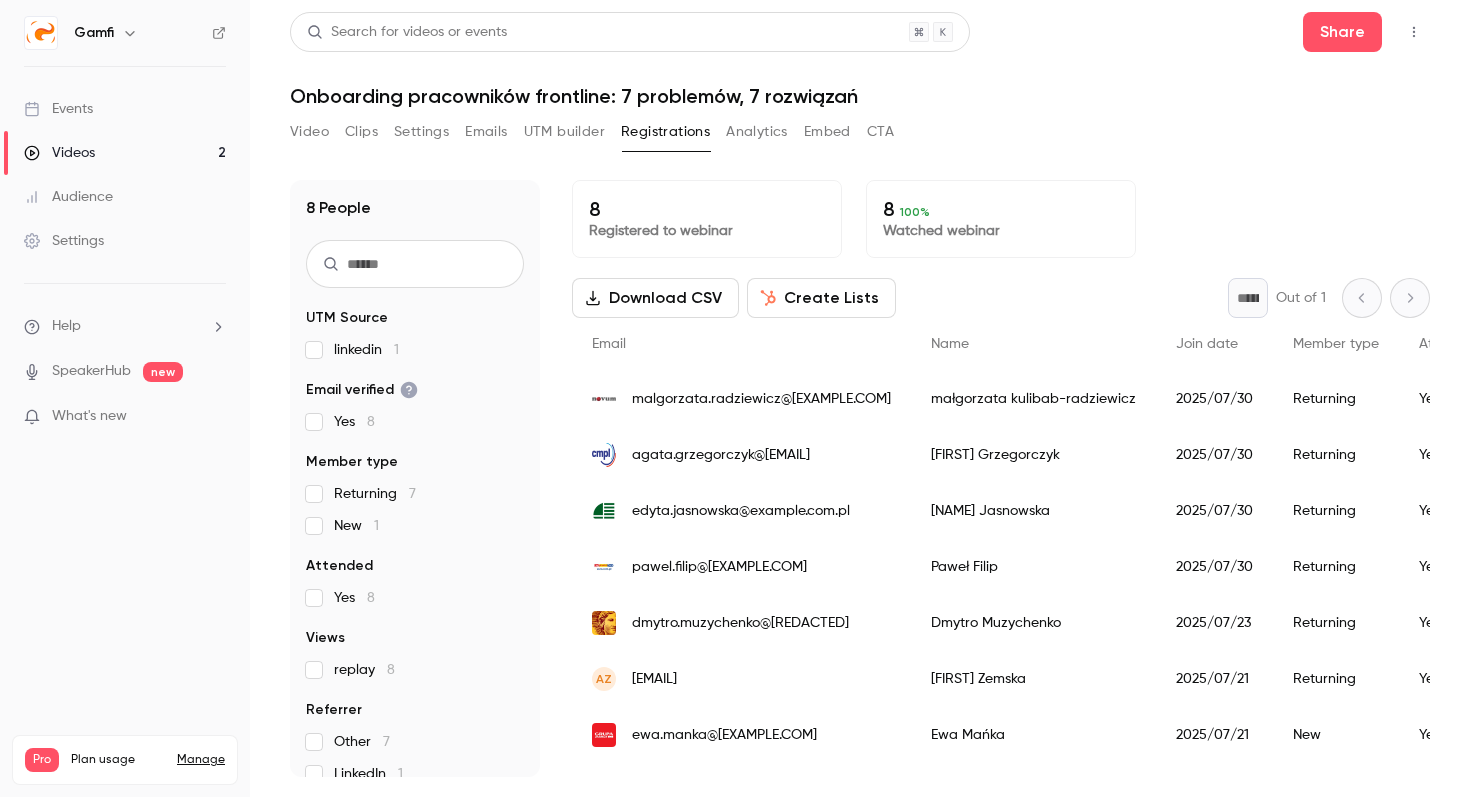 click on "Analytics" at bounding box center (757, 132) 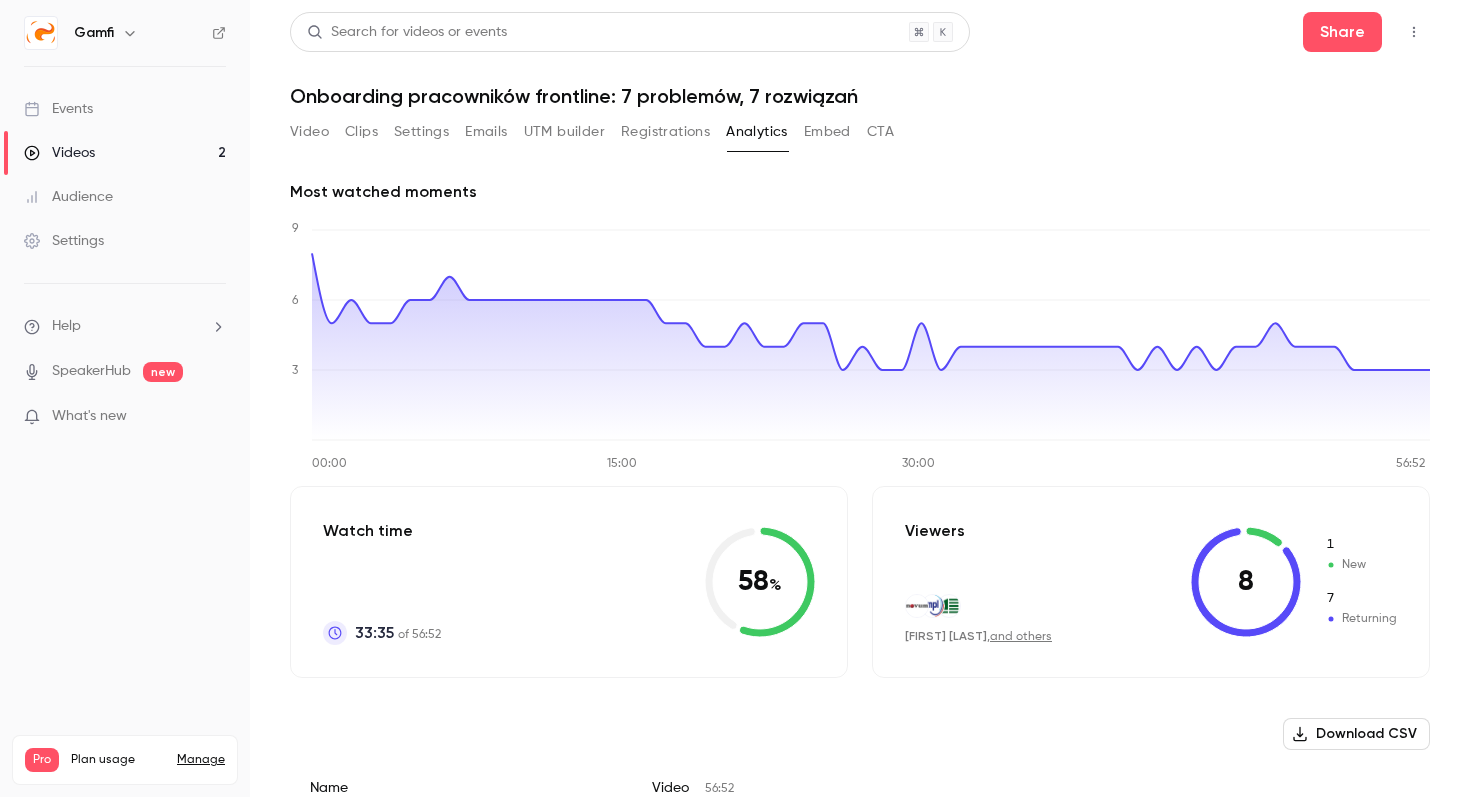 click on "Embed" at bounding box center [827, 132] 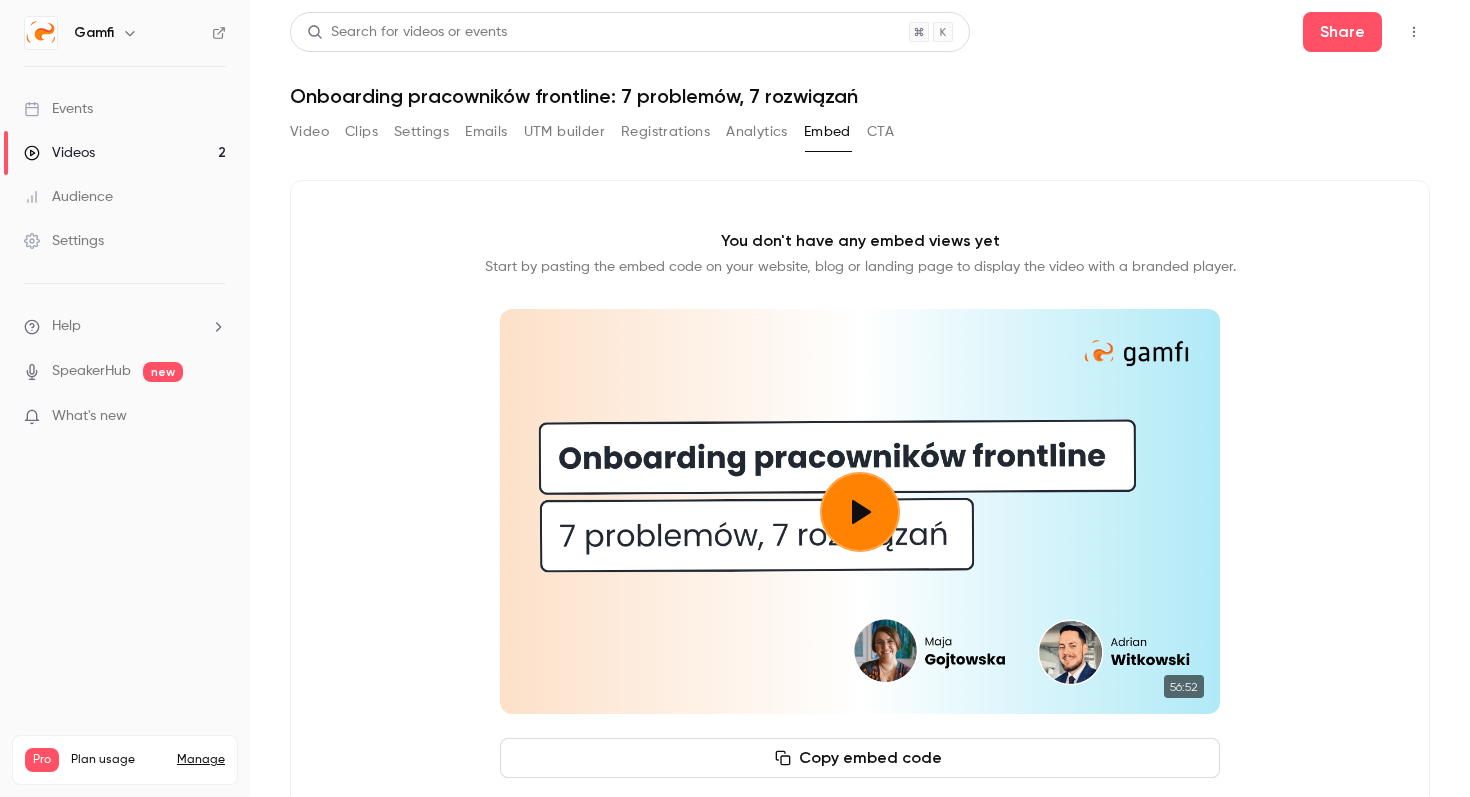scroll, scrollTop: 62, scrollLeft: 0, axis: vertical 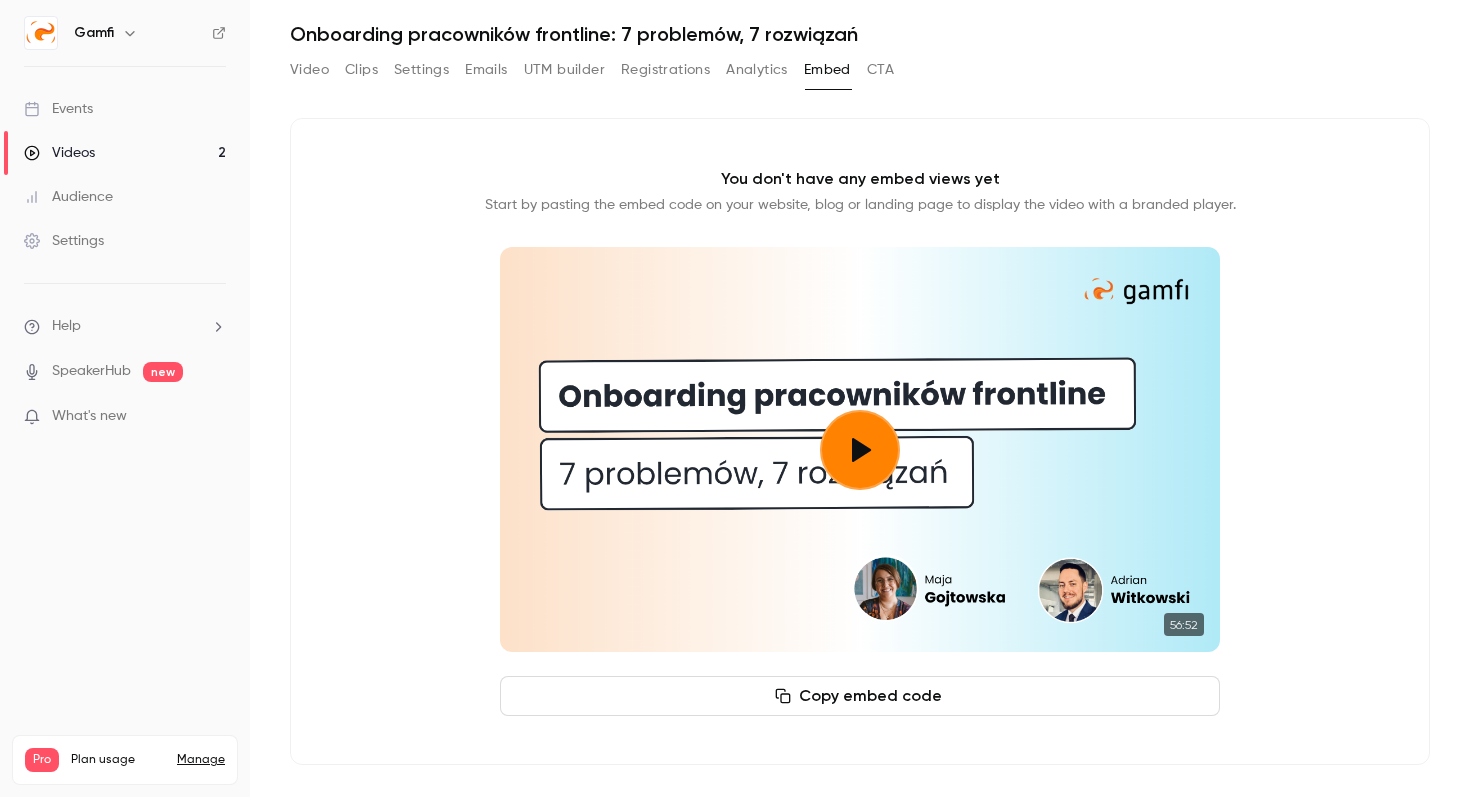 click at bounding box center (860, 450) 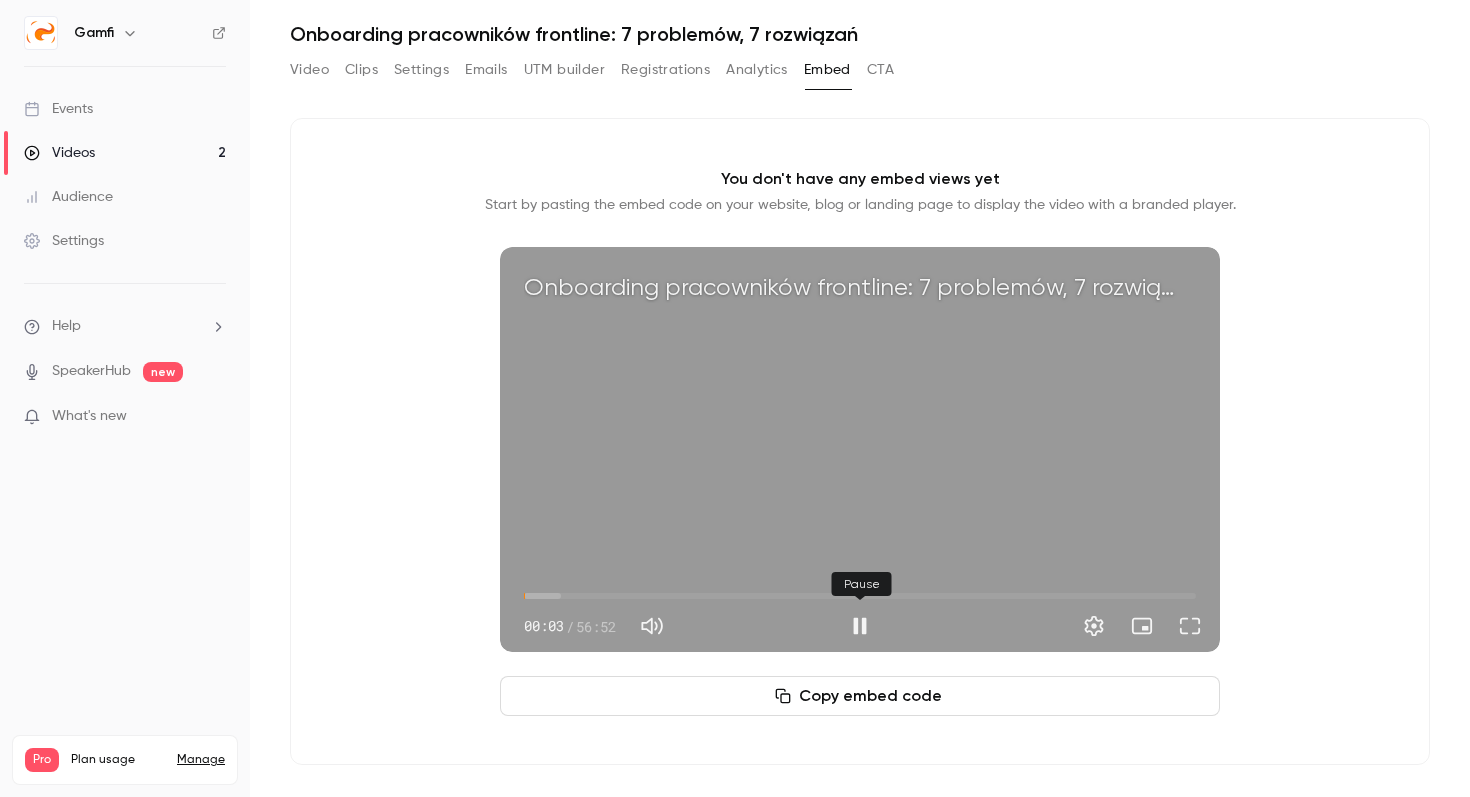click at bounding box center [860, 626] 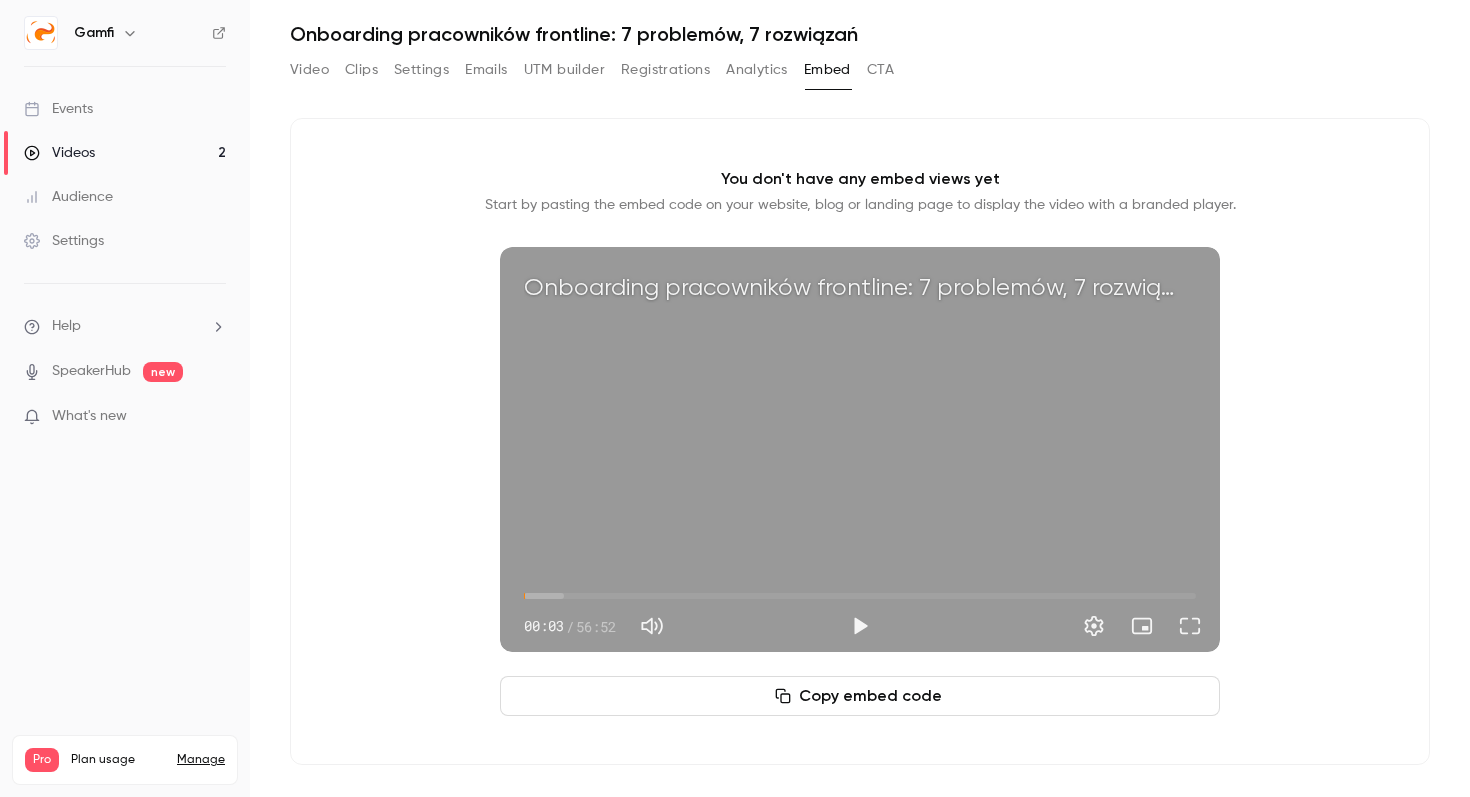 type on "***" 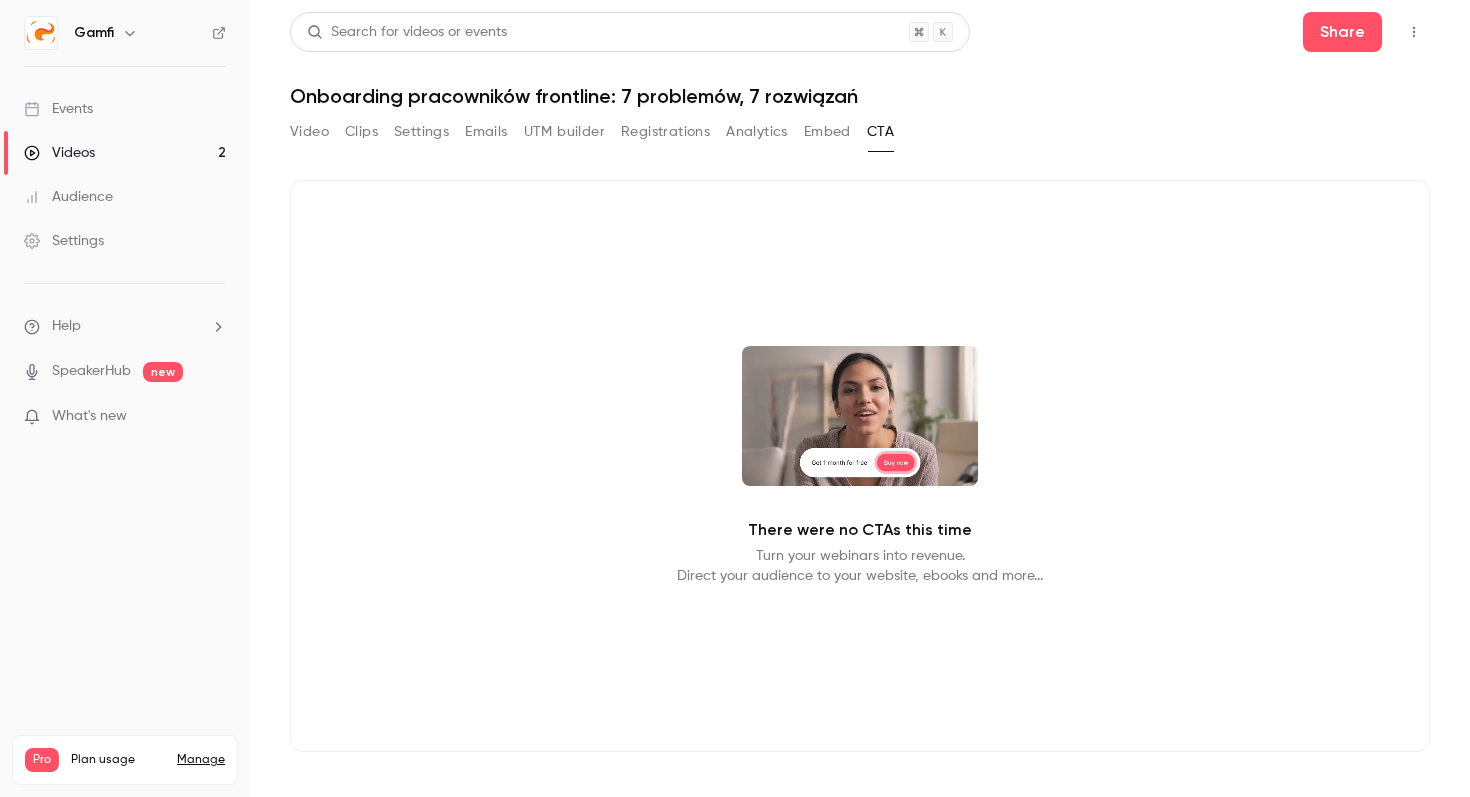 click 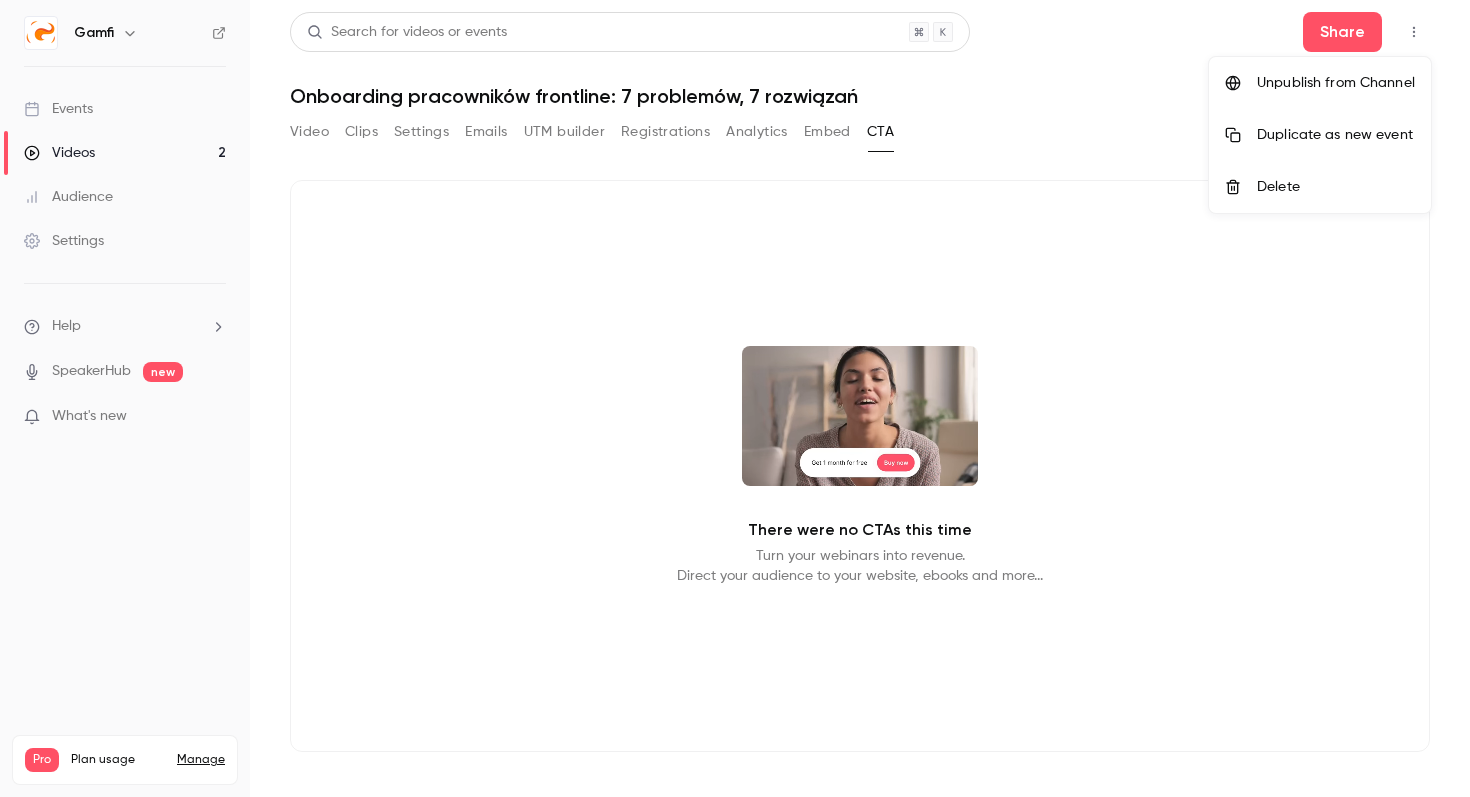 click at bounding box center [735, 398] 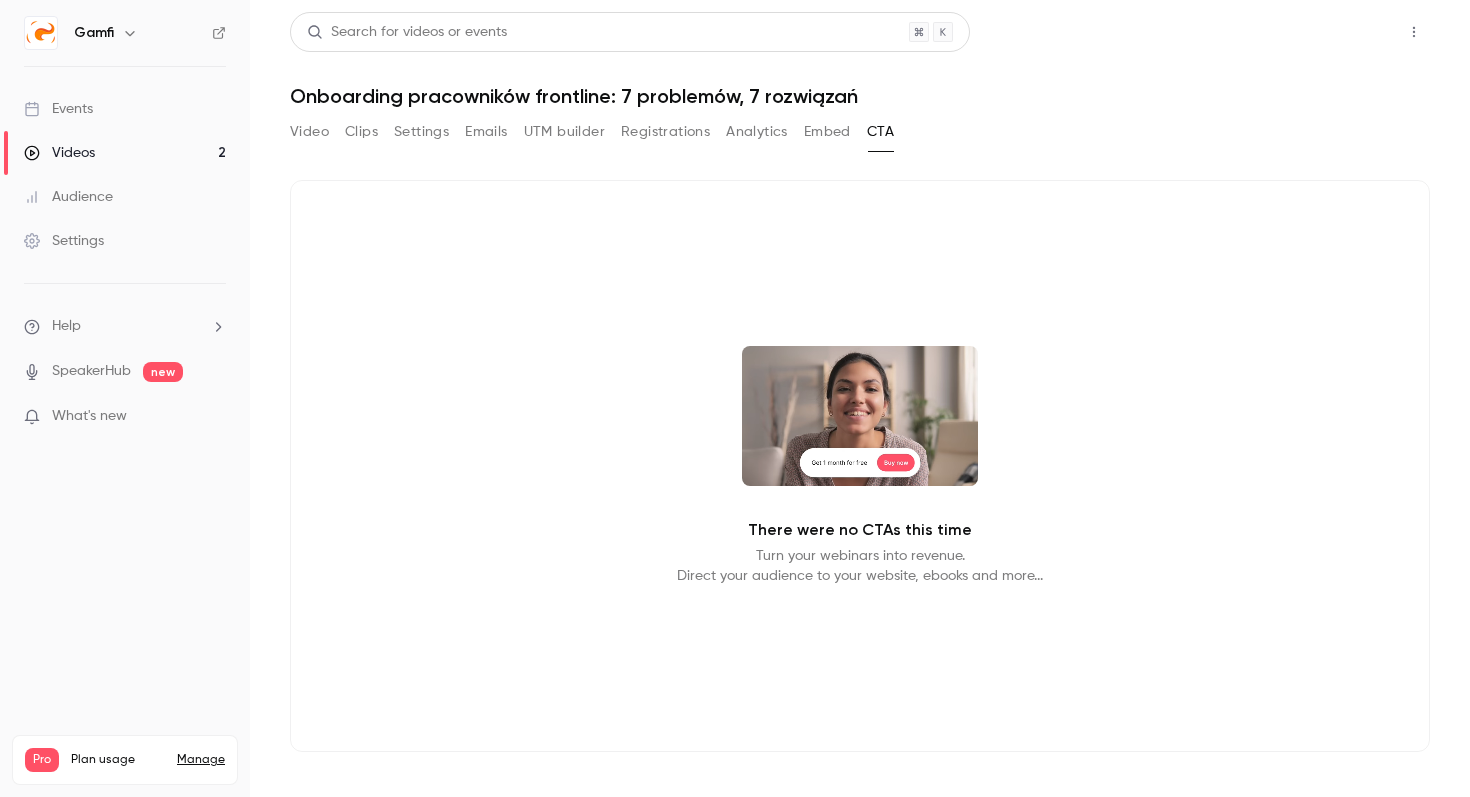 click on "Share" at bounding box center (1342, 32) 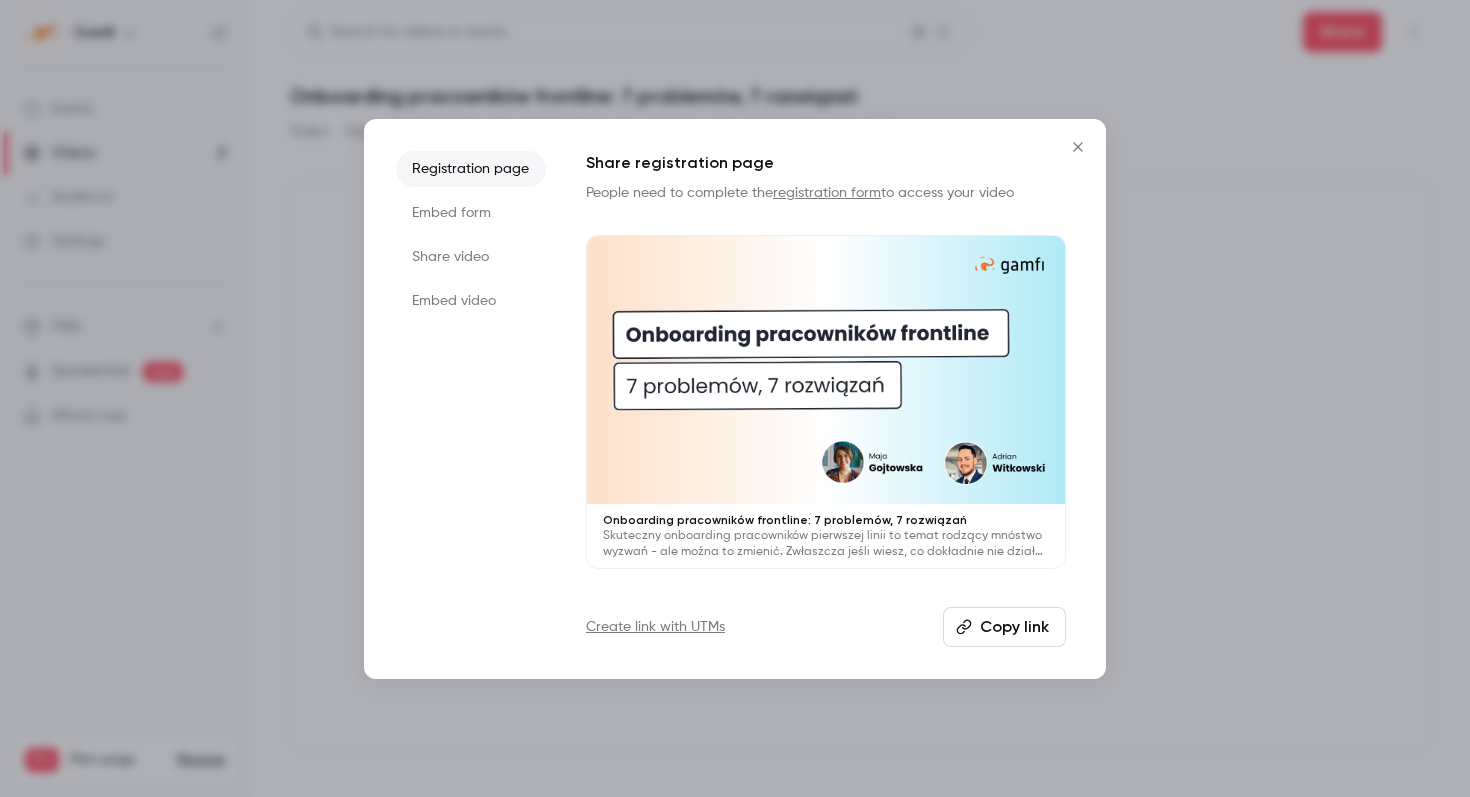 click 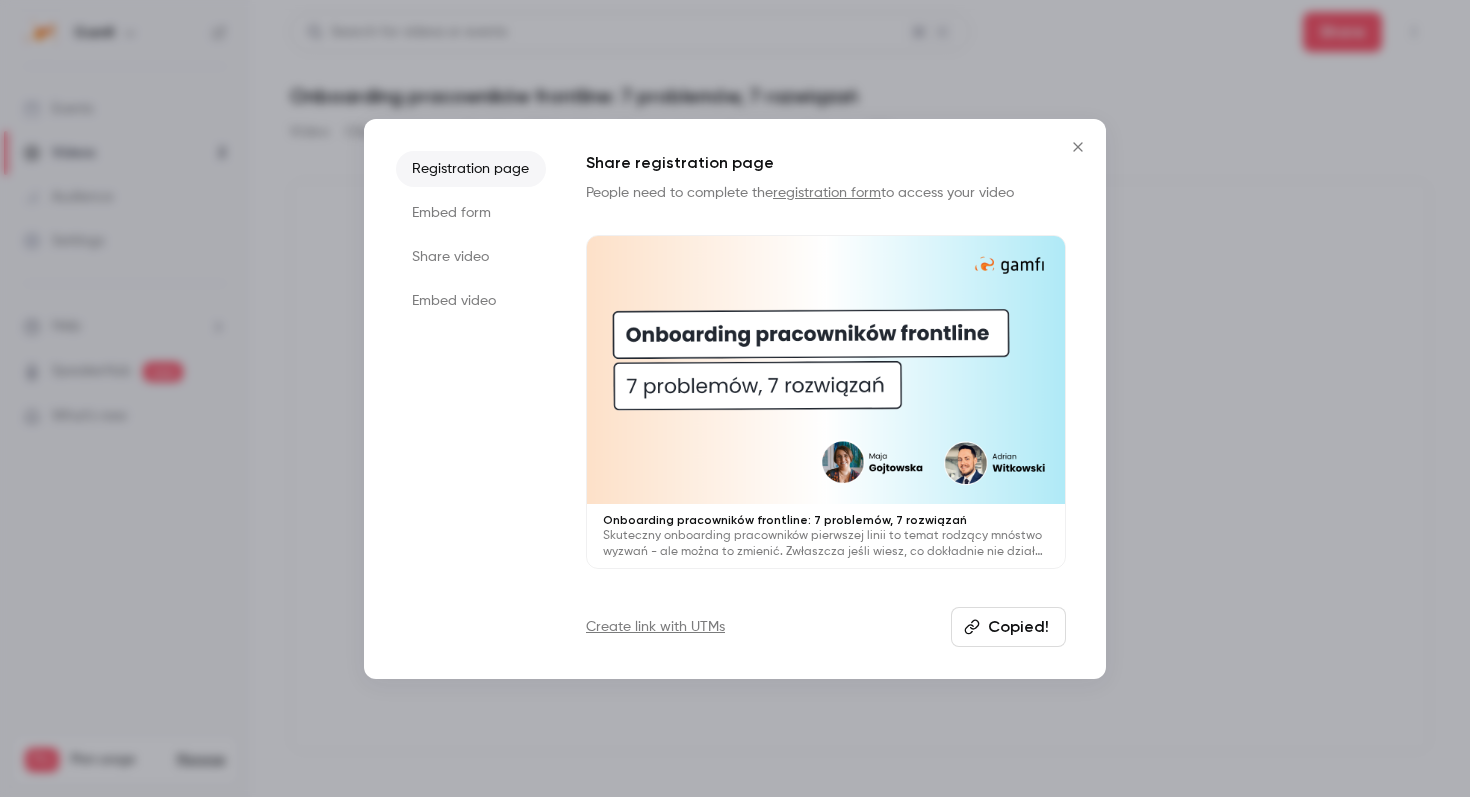 click at bounding box center [735, 398] 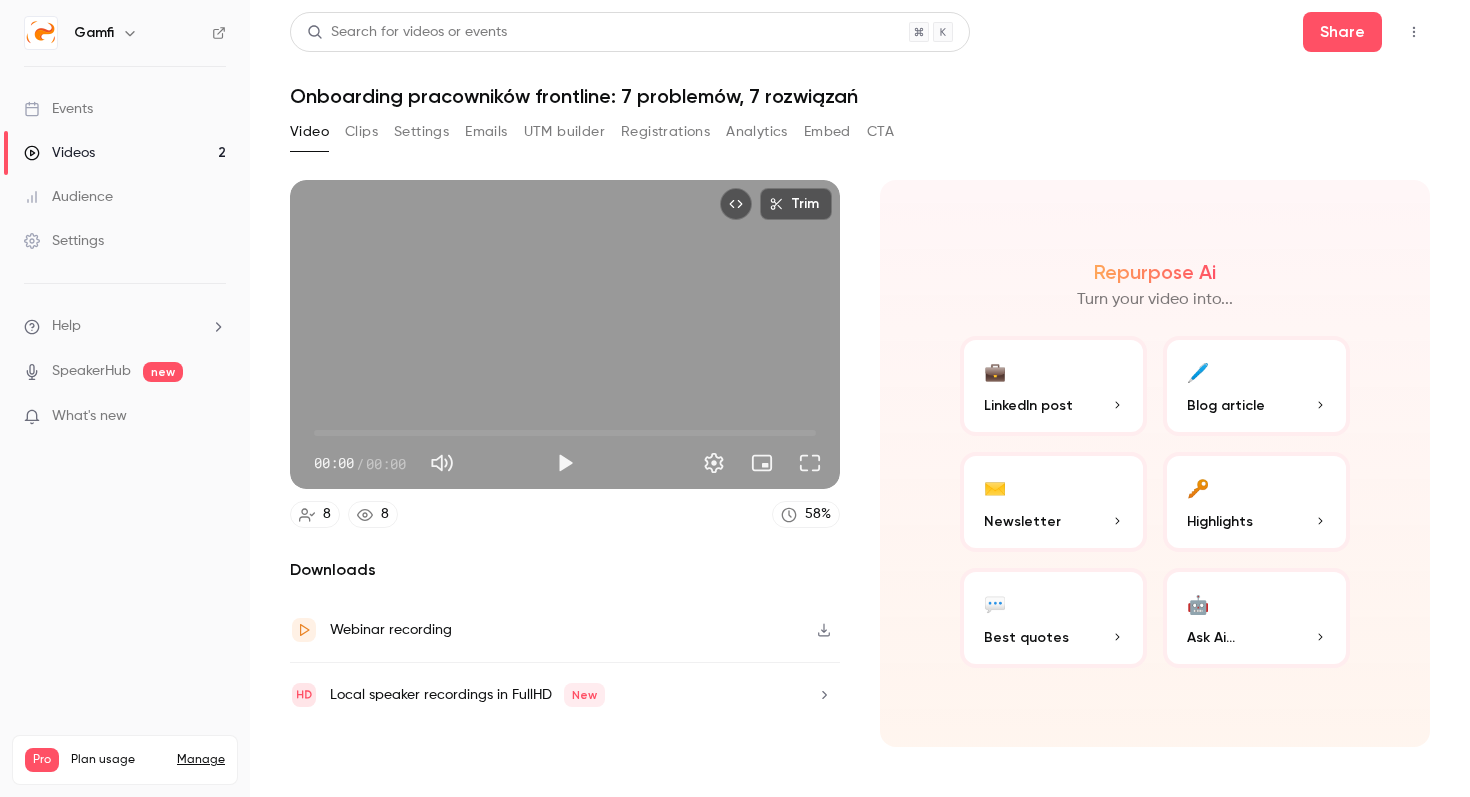 scroll, scrollTop: 0, scrollLeft: 0, axis: both 